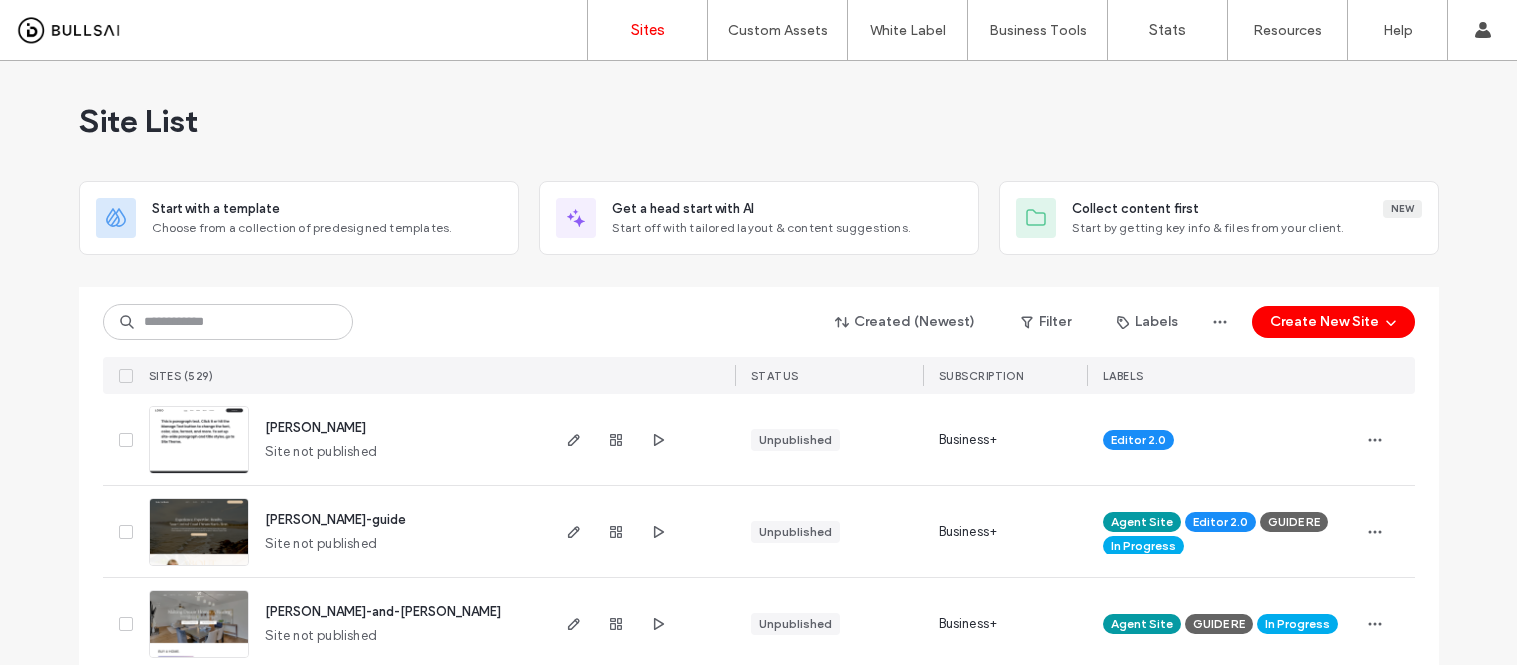 scroll, scrollTop: 0, scrollLeft: 0, axis: both 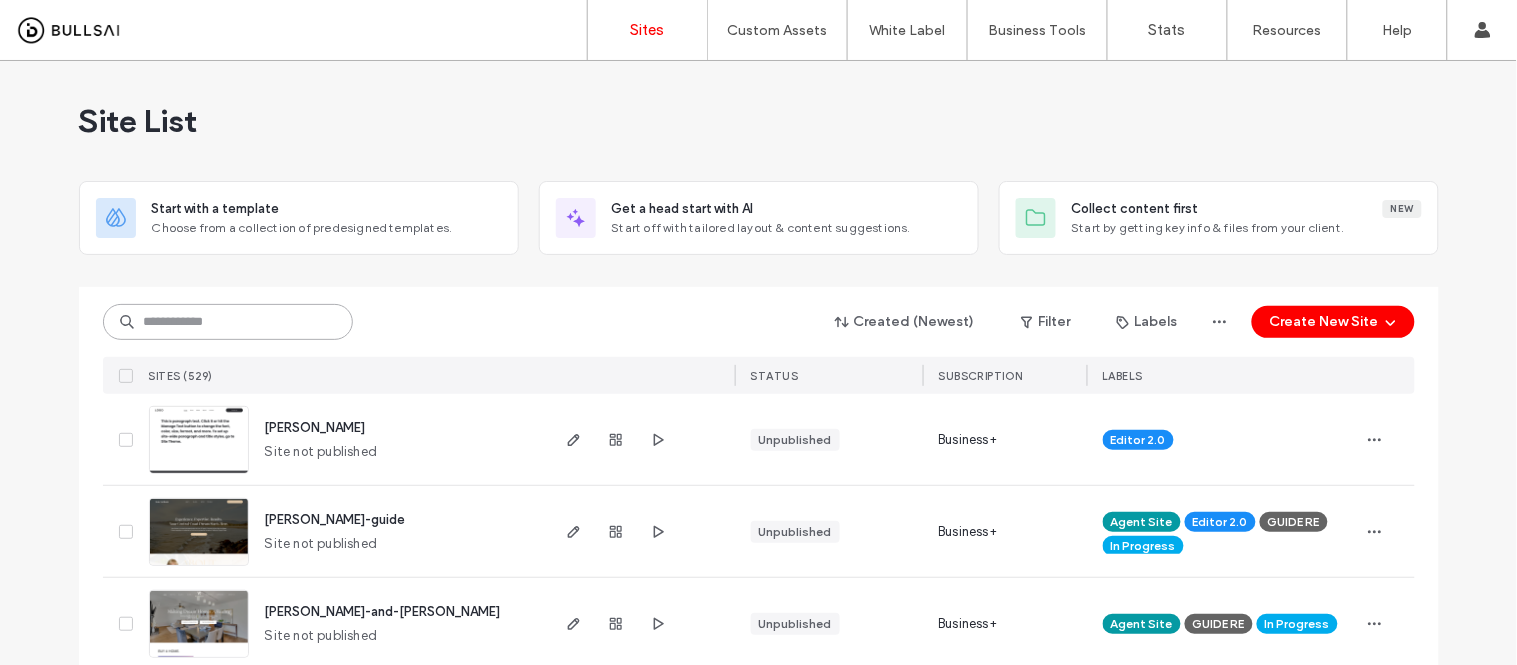 click at bounding box center [228, 322] 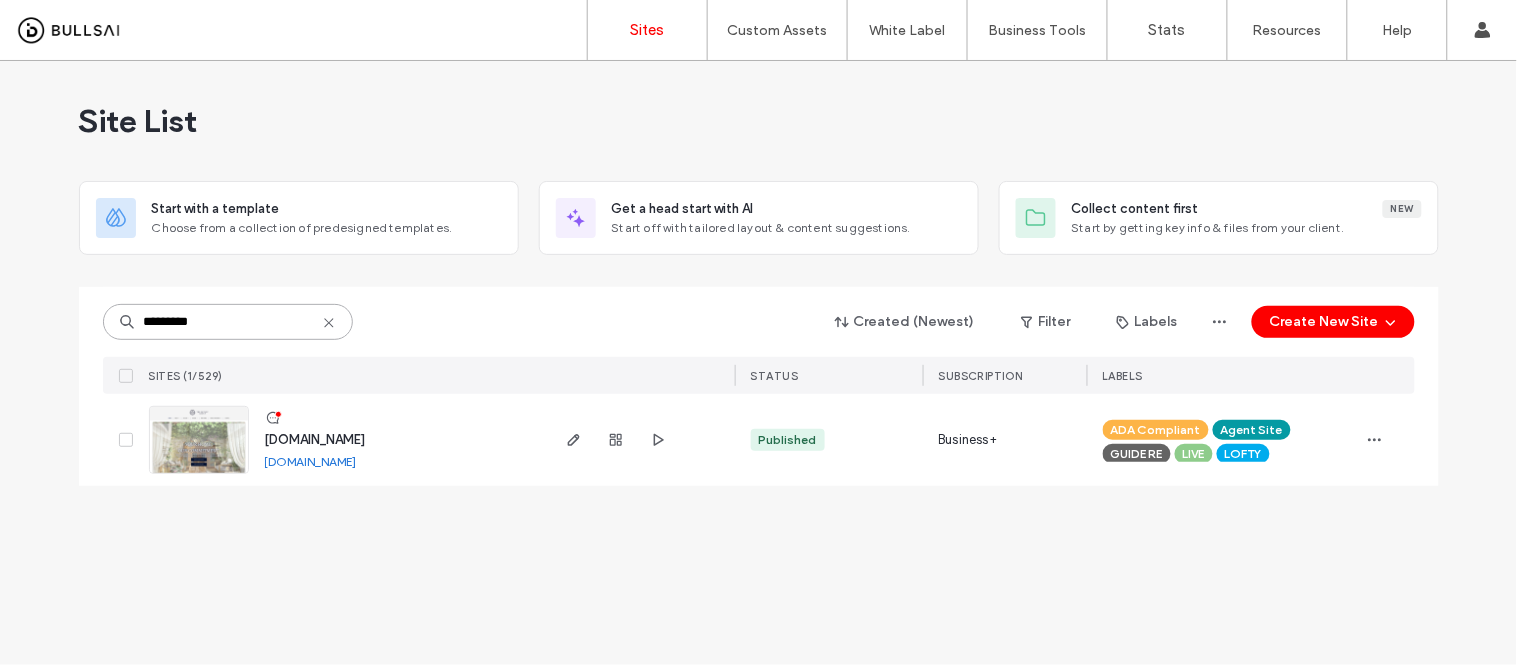 type on "*********" 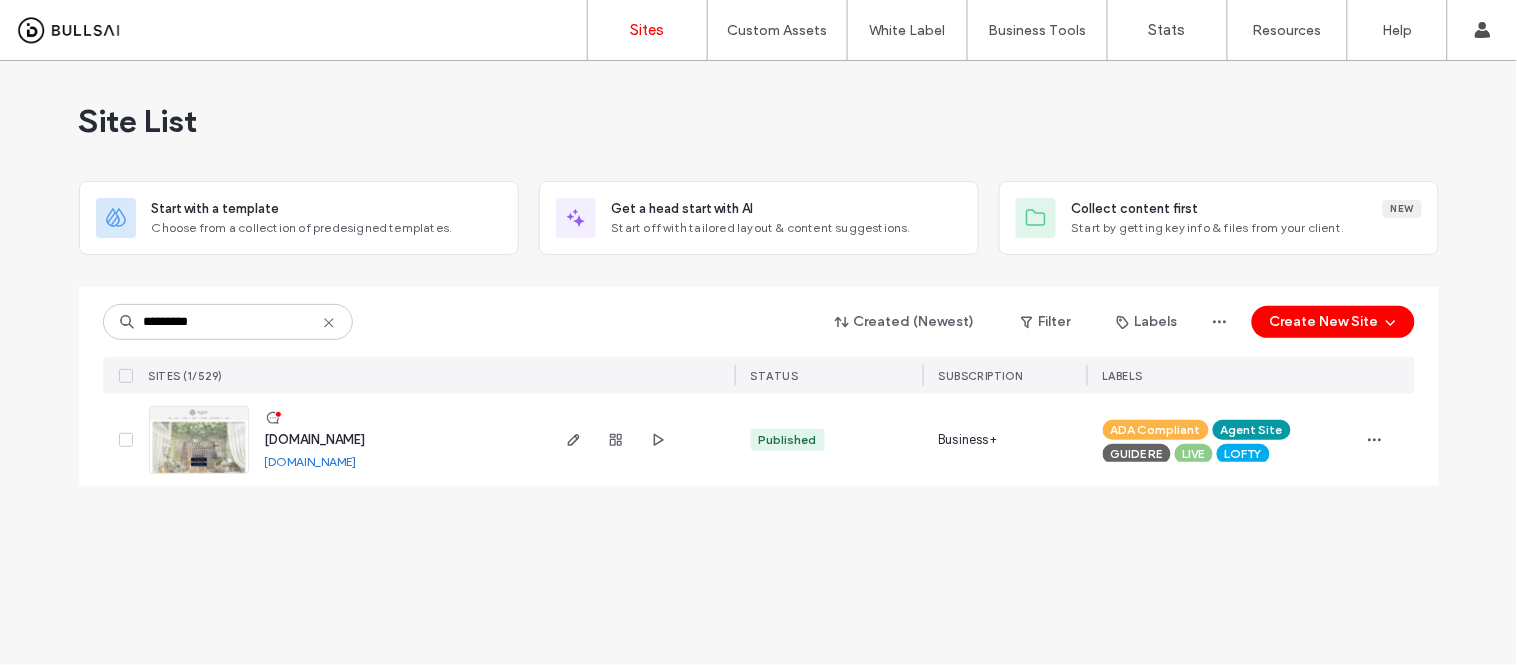 click on "www.thebetleygroup.com" at bounding box center (311, 461) 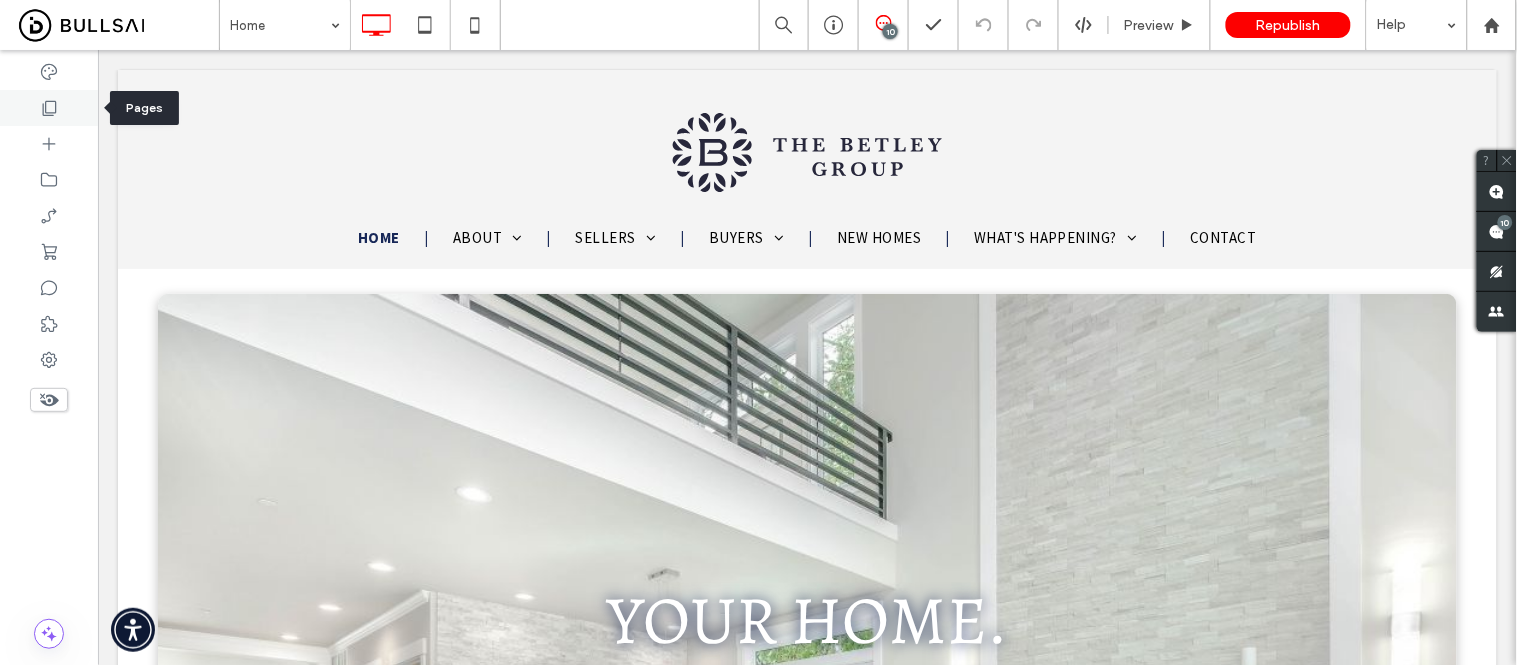 scroll, scrollTop: 0, scrollLeft: 0, axis: both 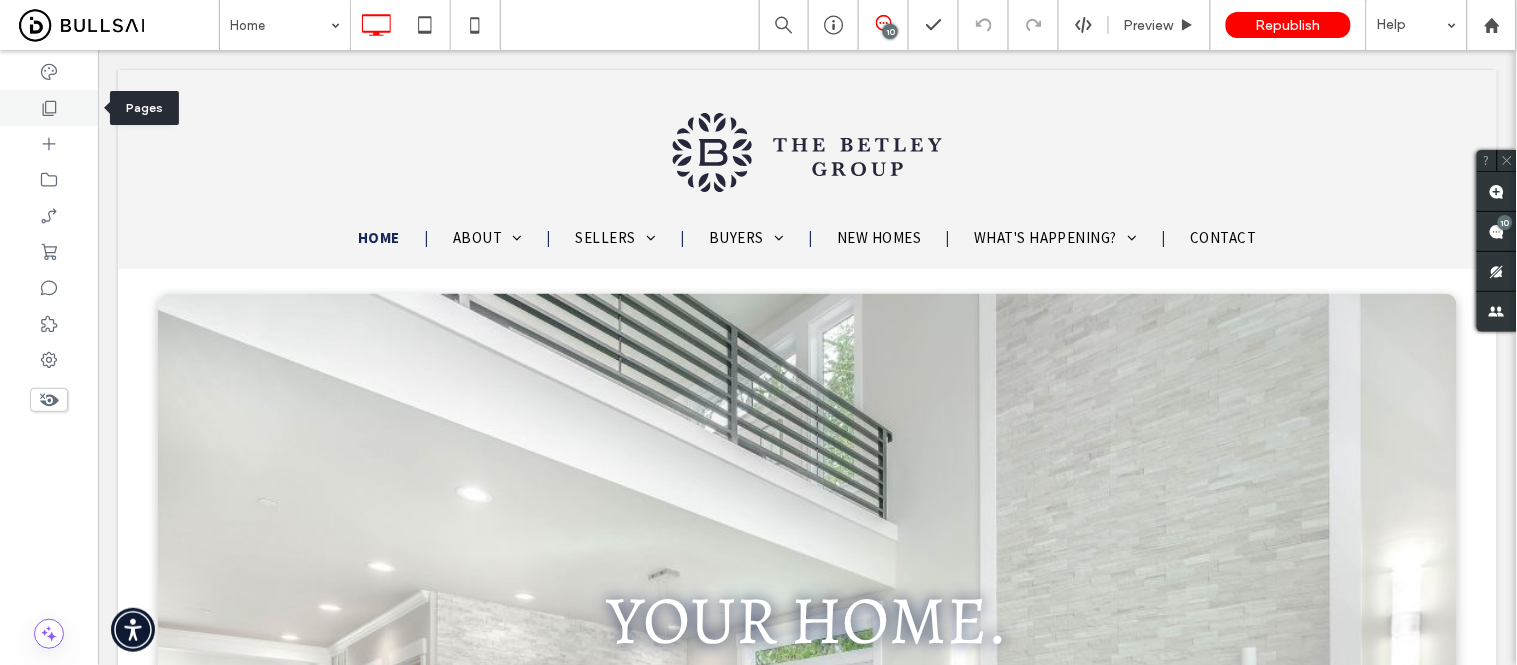 click 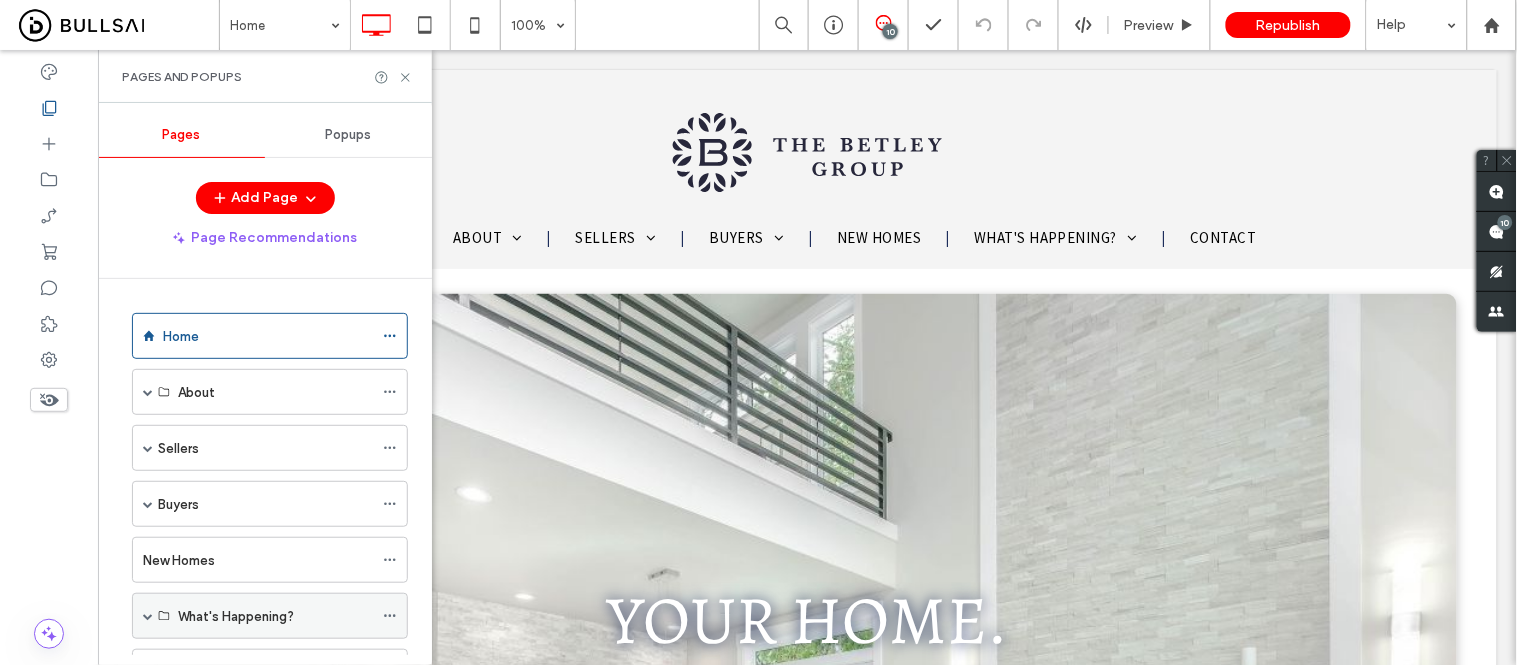 click at bounding box center (148, 616) 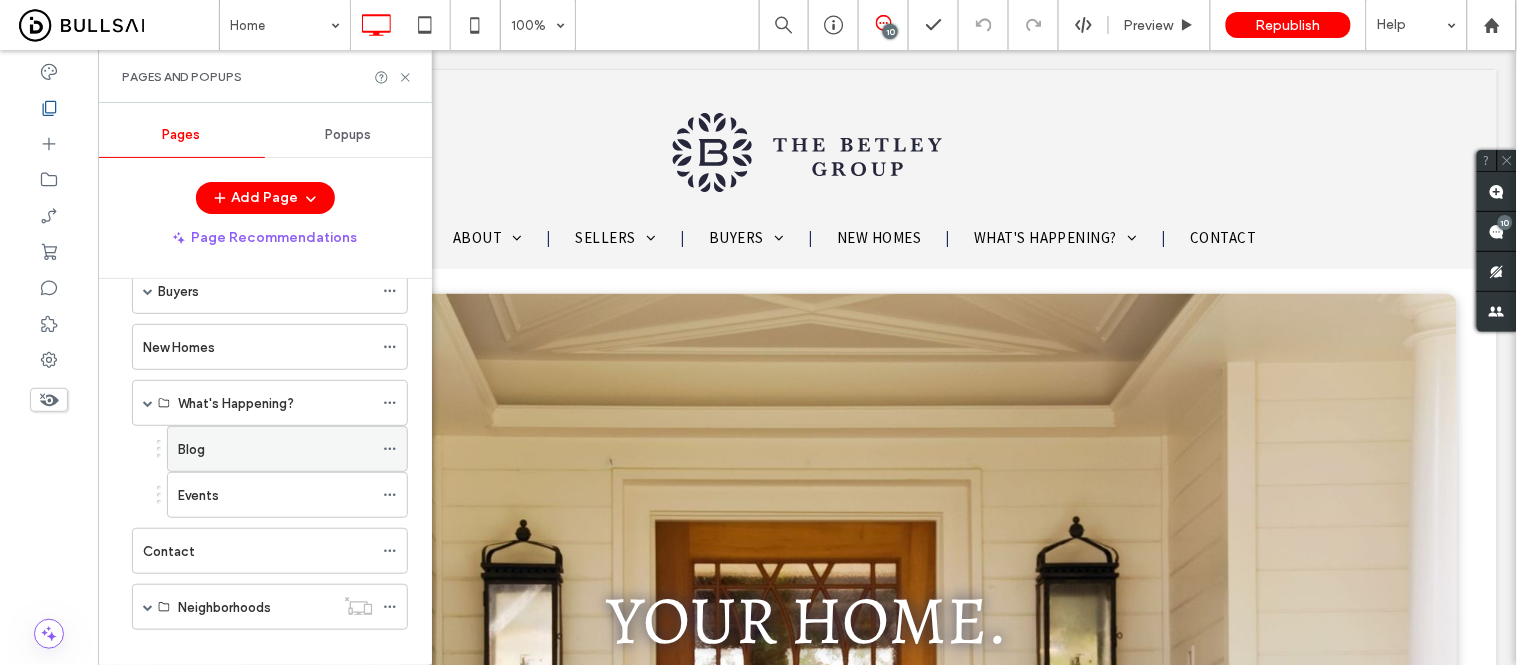 scroll, scrollTop: 222, scrollLeft: 0, axis: vertical 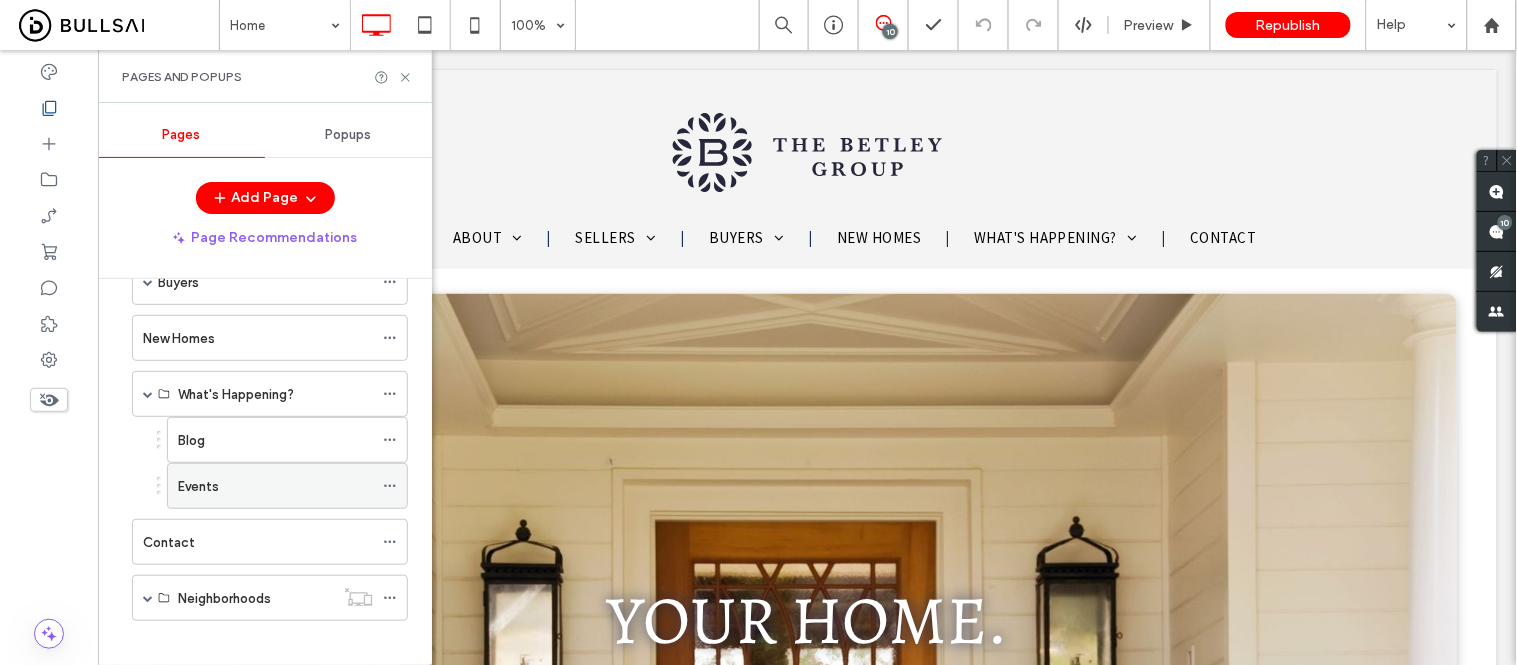 click on "Events" at bounding box center (198, 486) 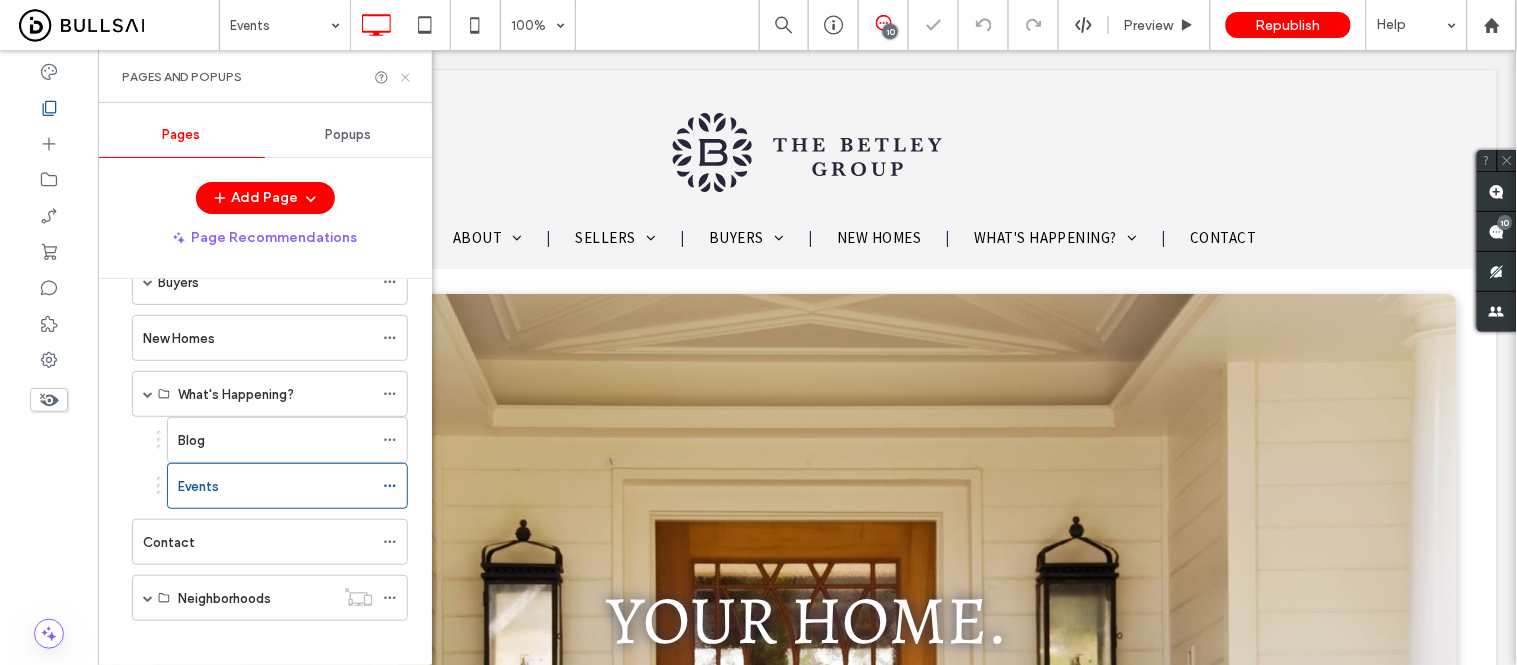 click 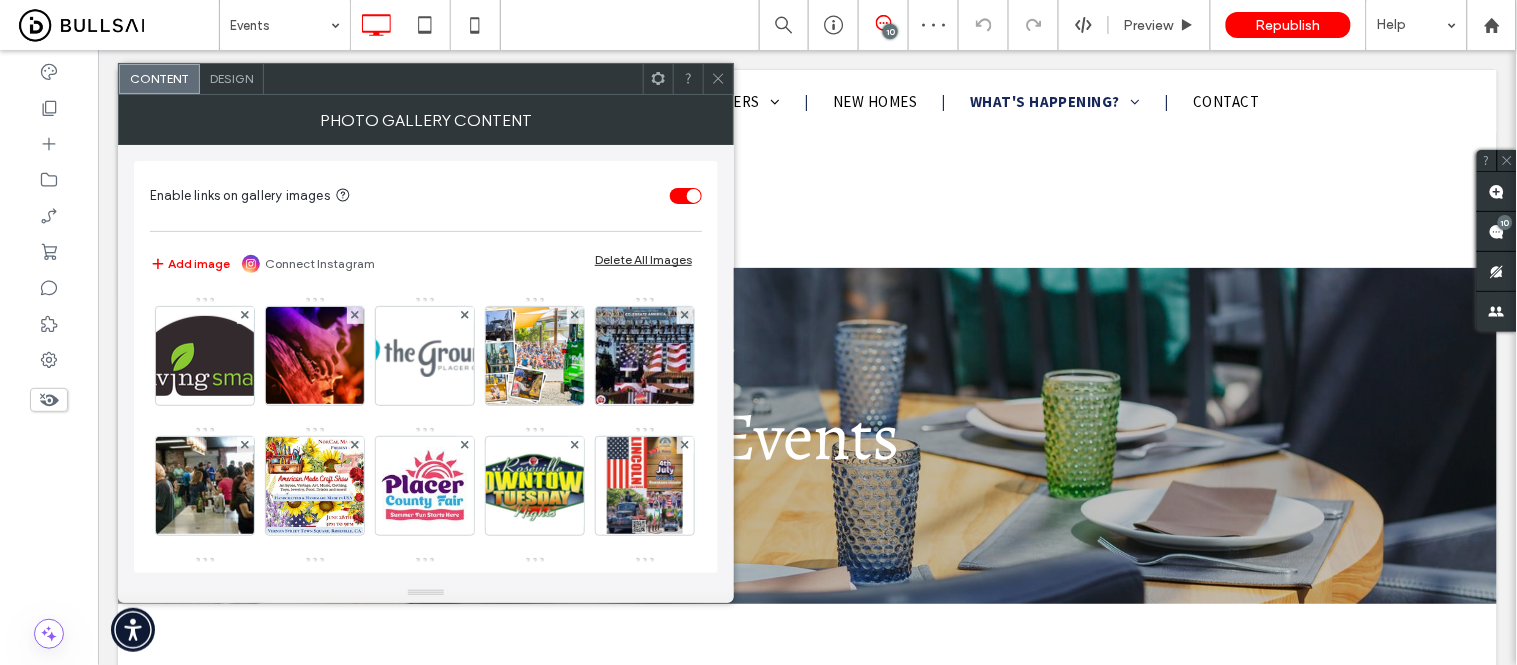 scroll, scrollTop: 444, scrollLeft: 0, axis: vertical 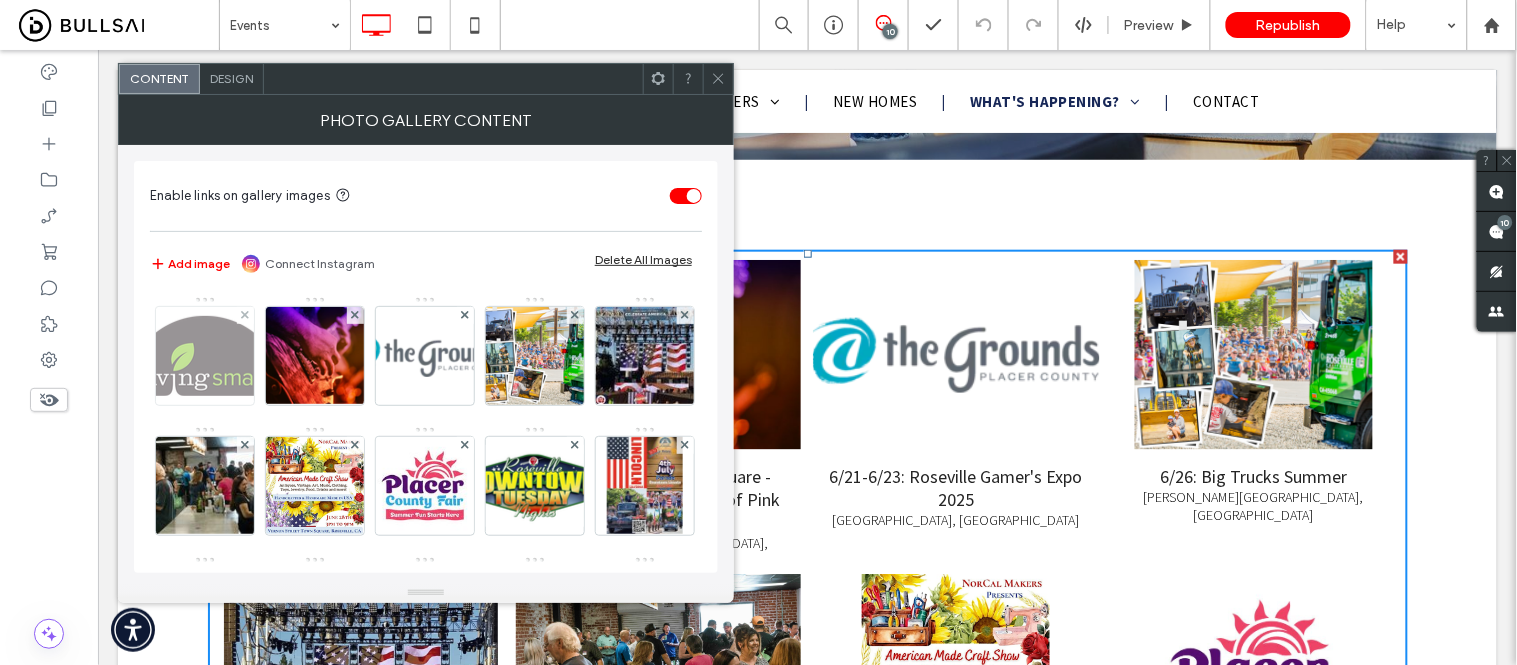click at bounding box center (205, 356) 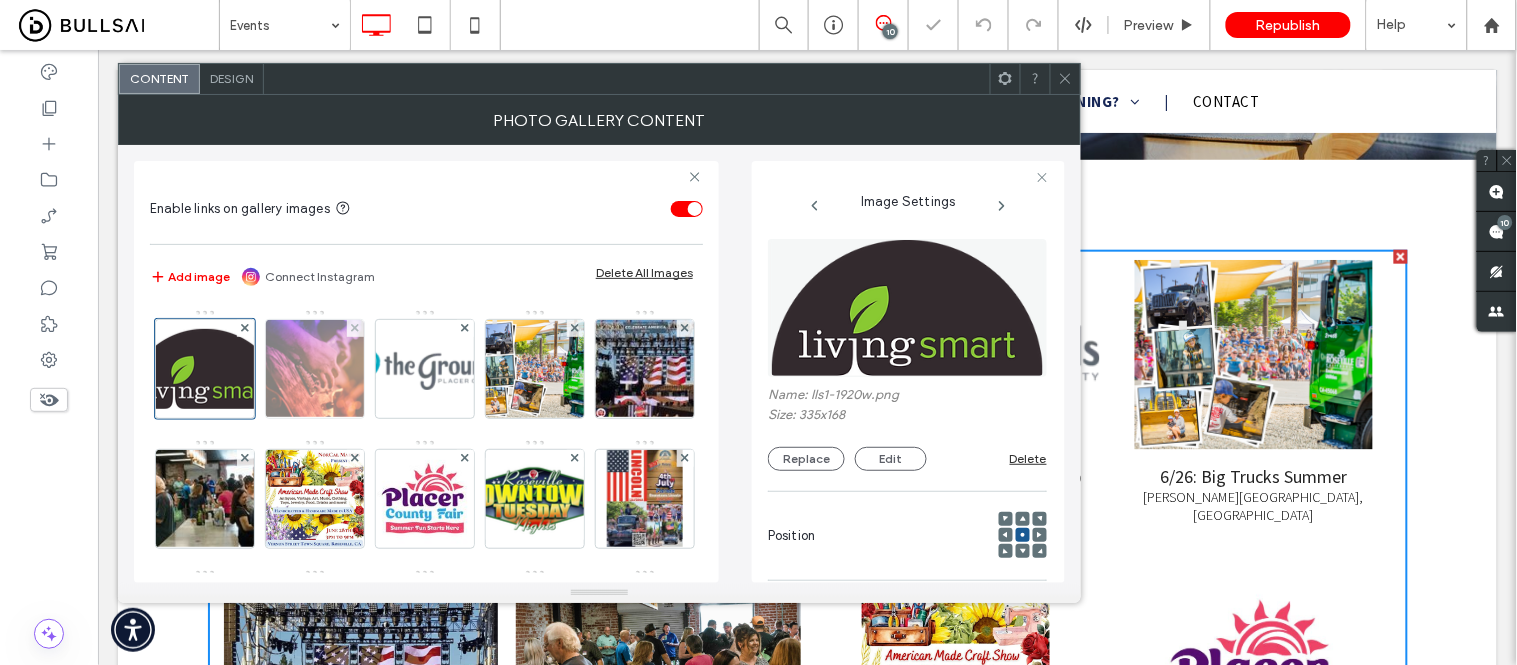 scroll, scrollTop: 0, scrollLeft: 90, axis: horizontal 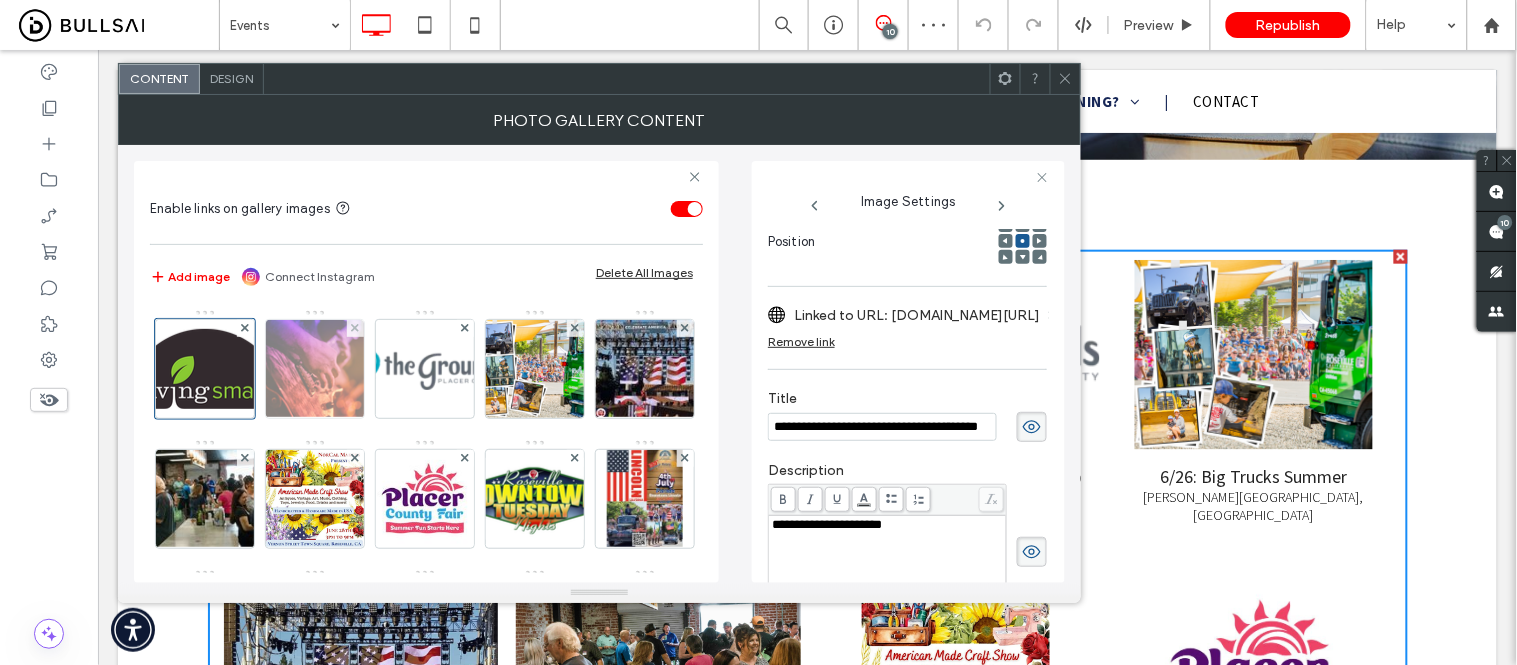 click at bounding box center [315, 369] 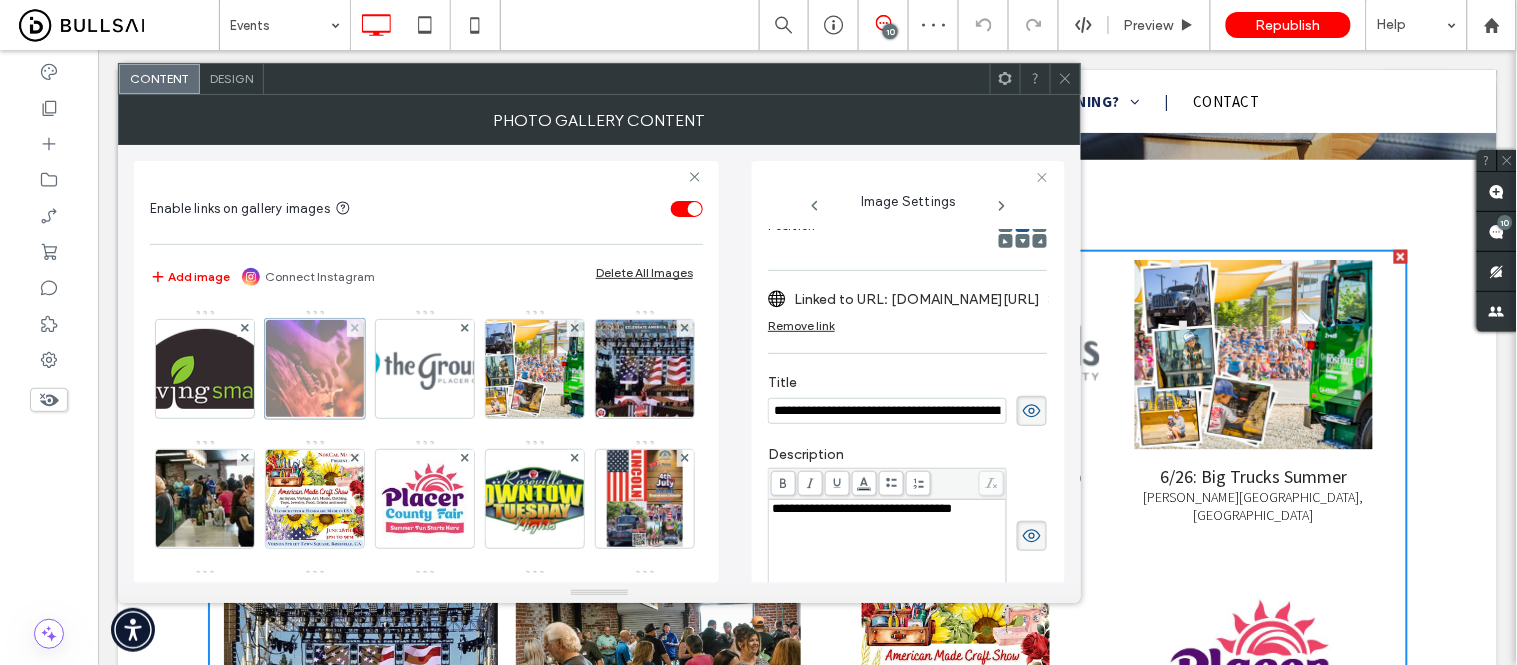 scroll, scrollTop: 0, scrollLeft: 206, axis: horizontal 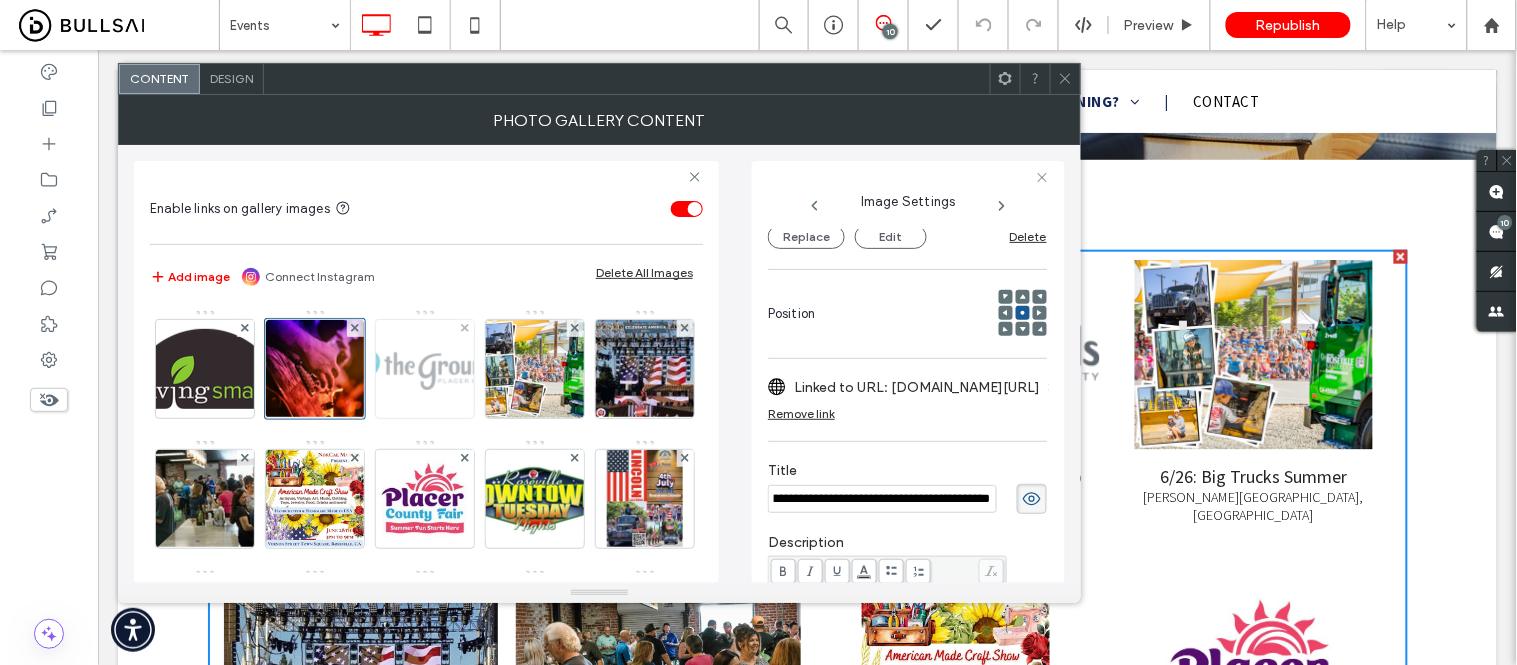 click at bounding box center [425, 369] 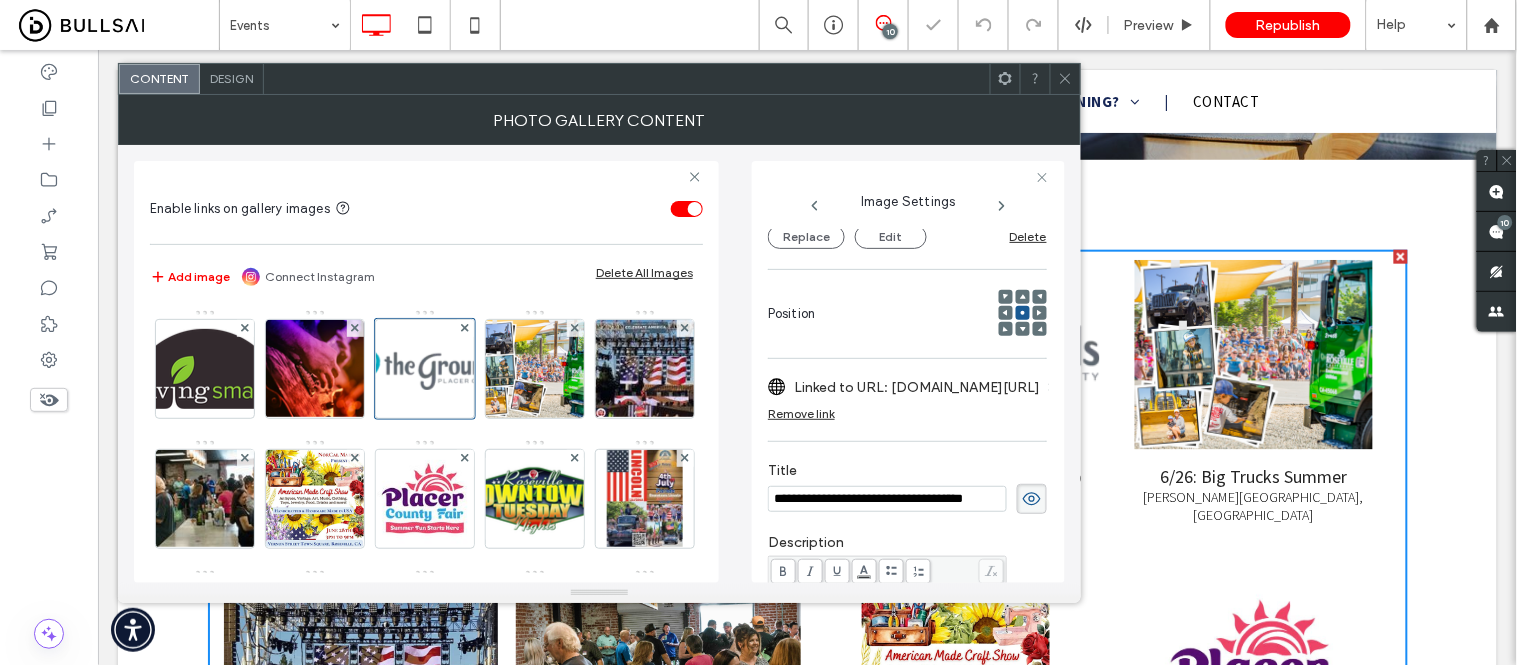 scroll, scrollTop: 206, scrollLeft: 0, axis: vertical 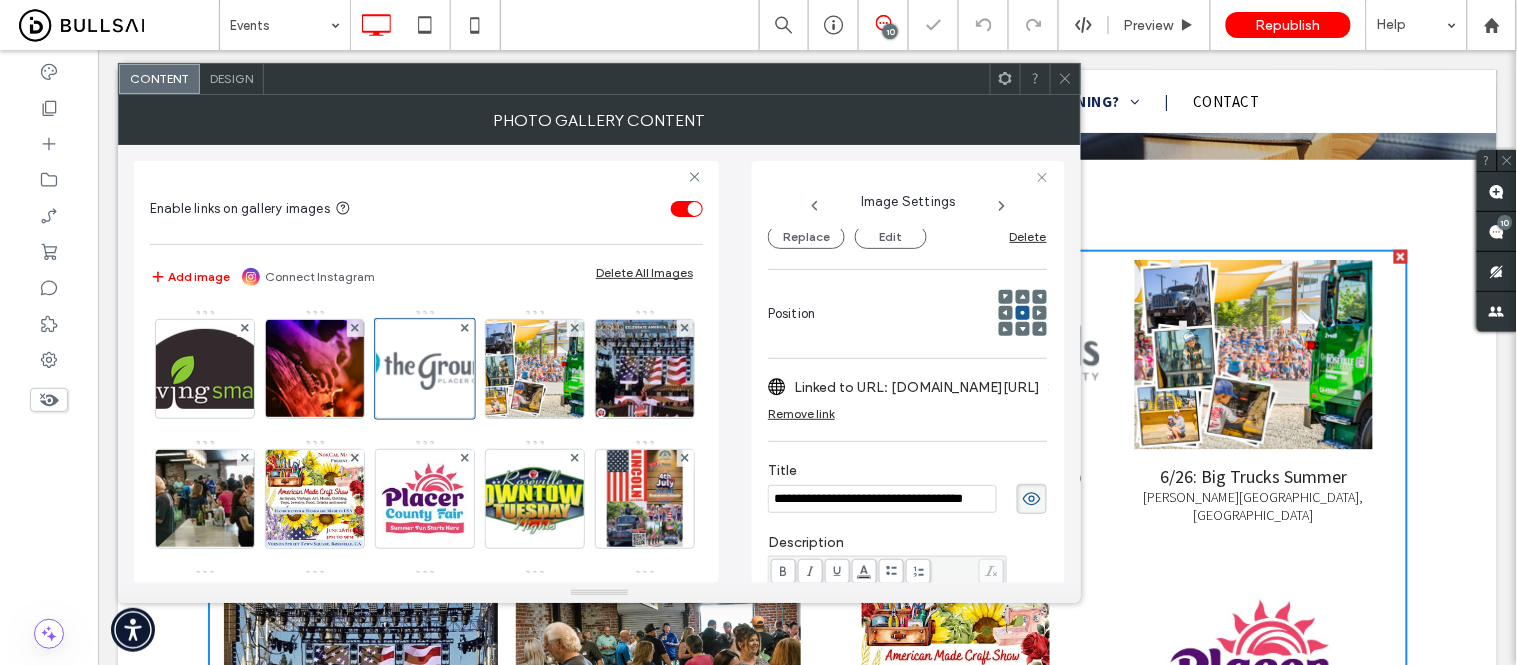 click 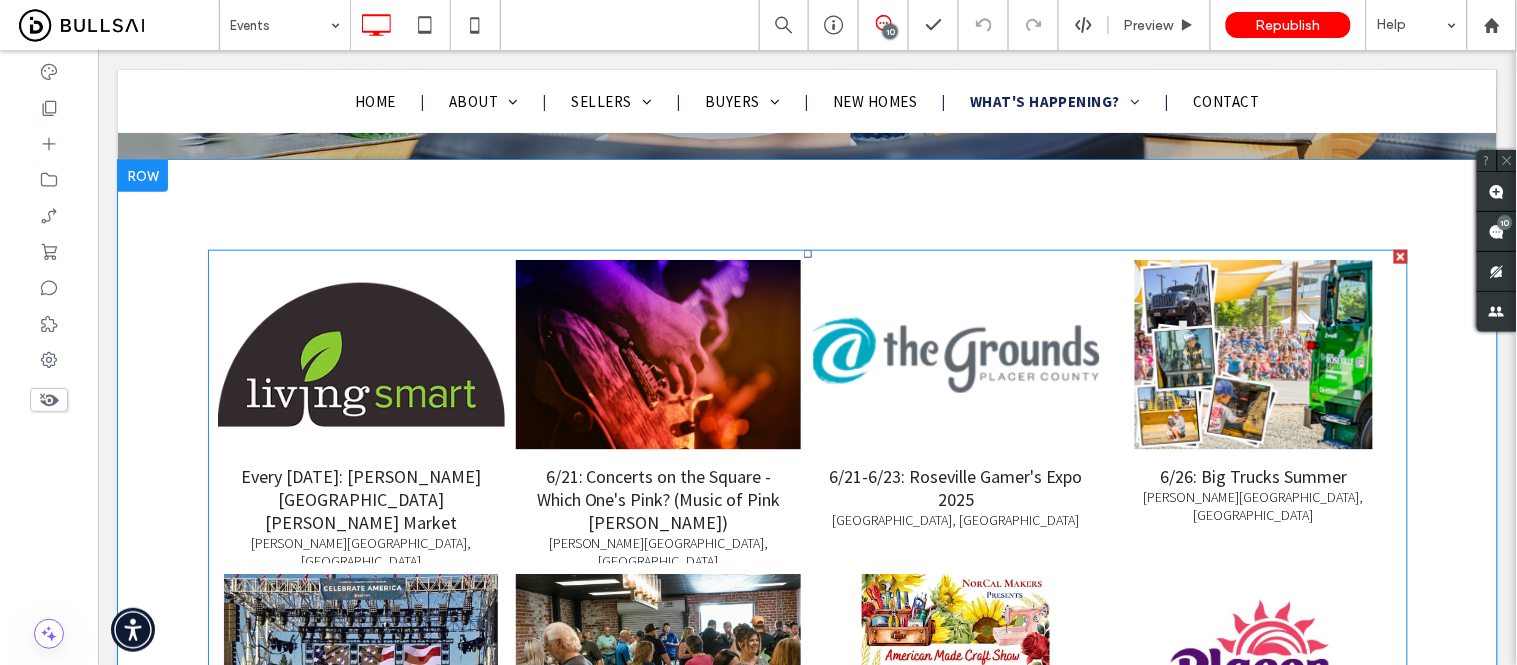 click at bounding box center [956, 354] 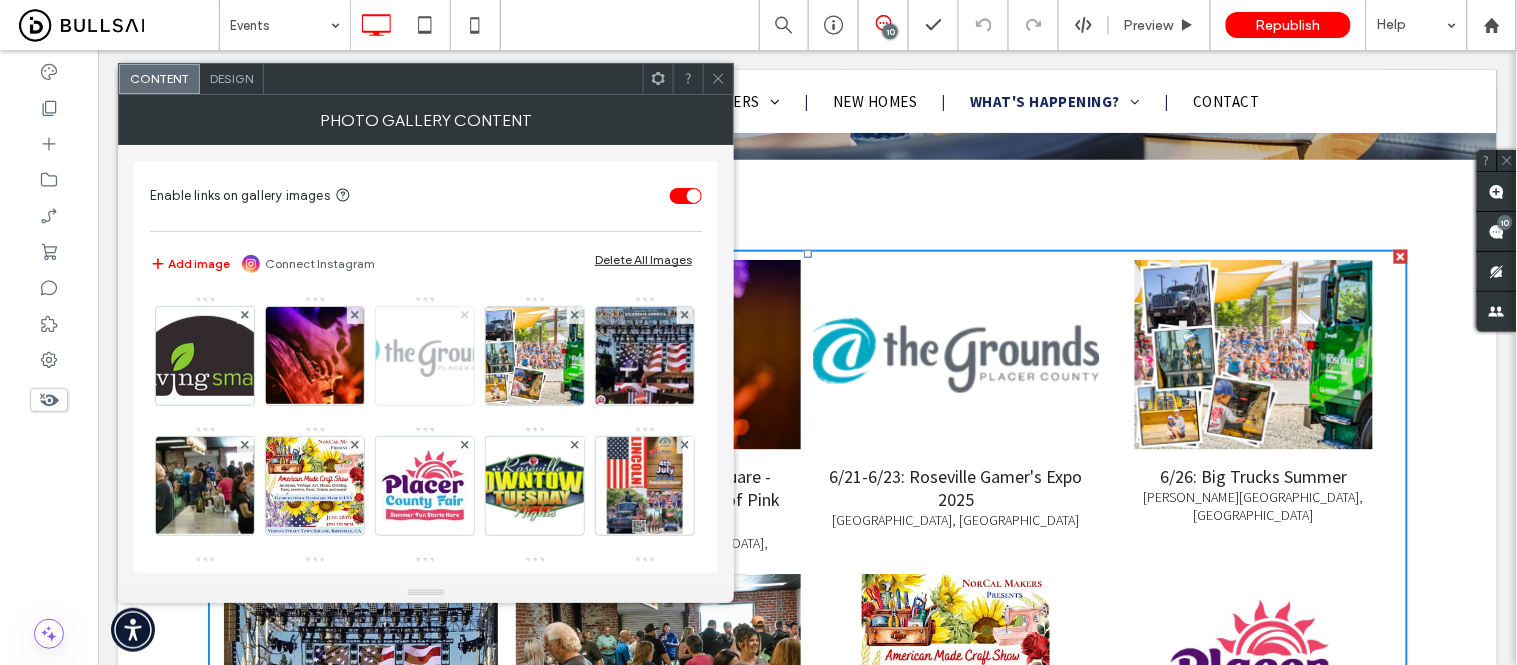 click 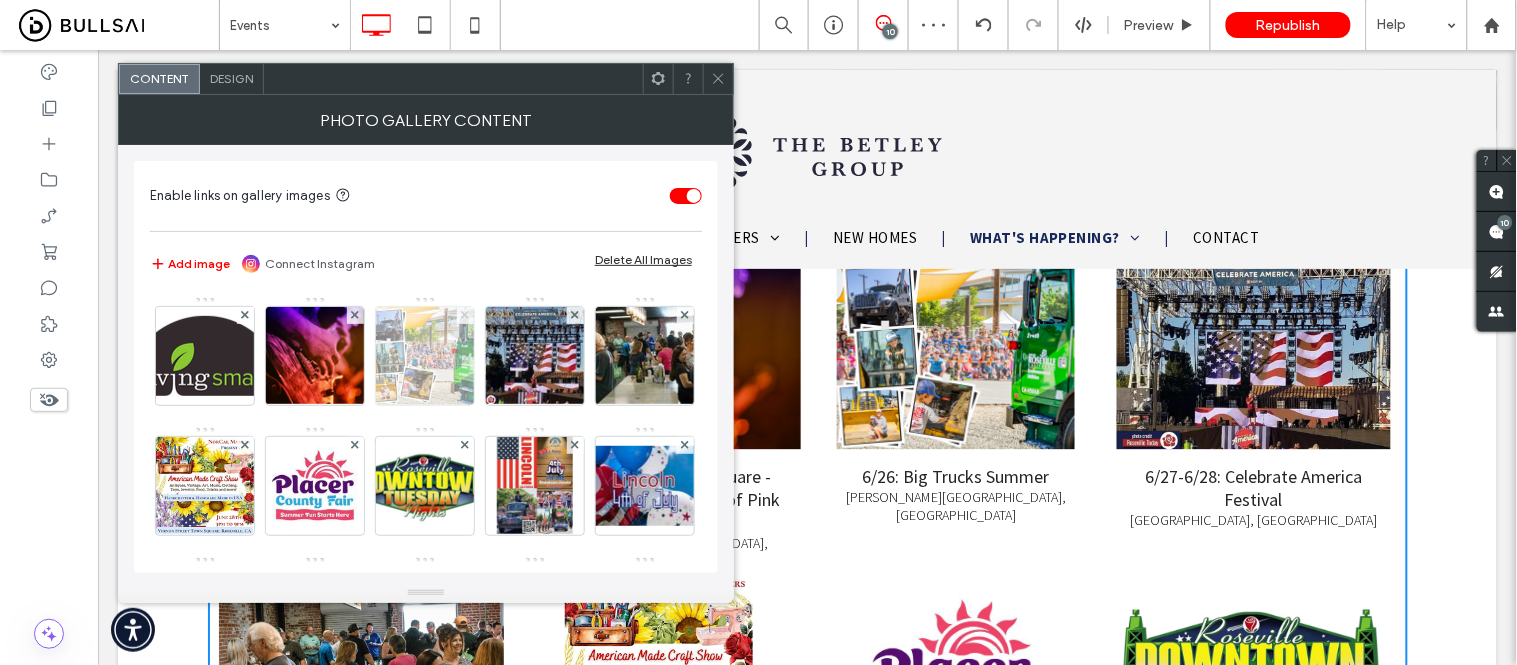 click 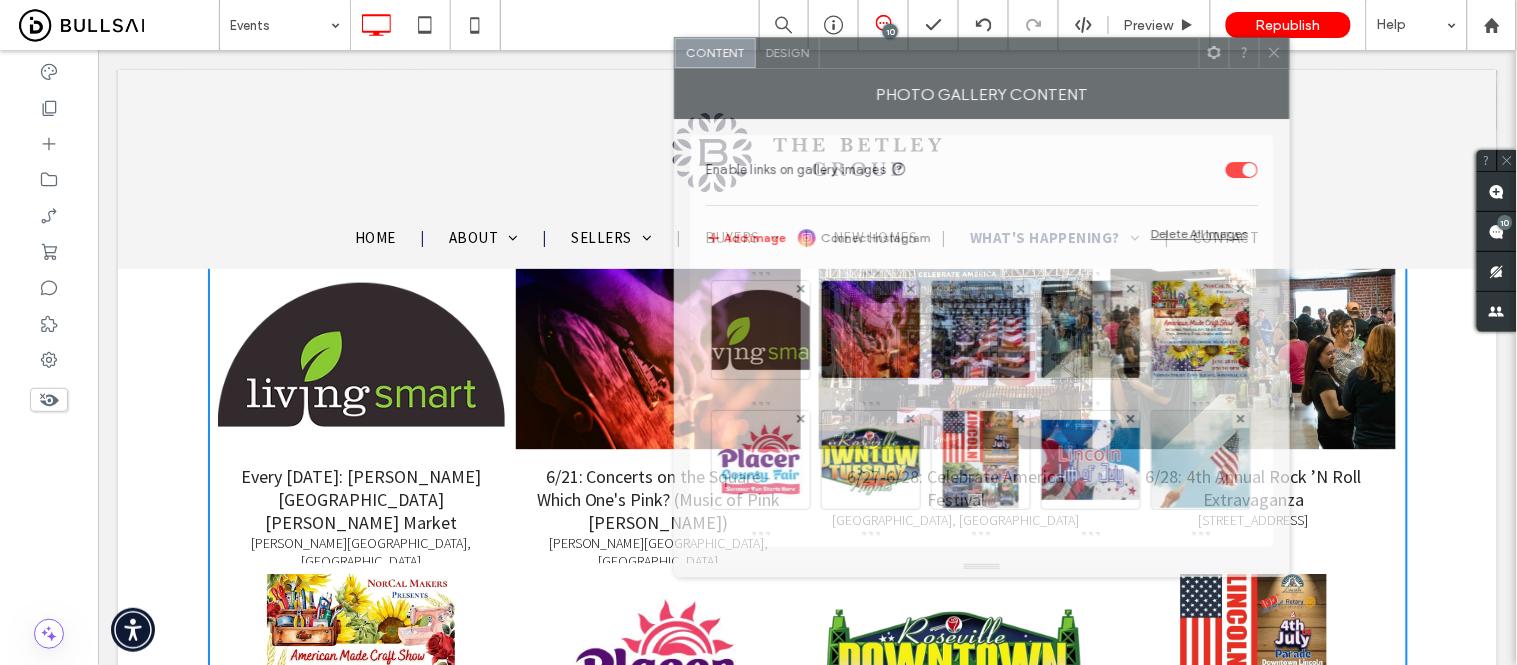 drag, startPoint x: 493, startPoint y: 86, endPoint x: 1002, endPoint y: 51, distance: 510.20193 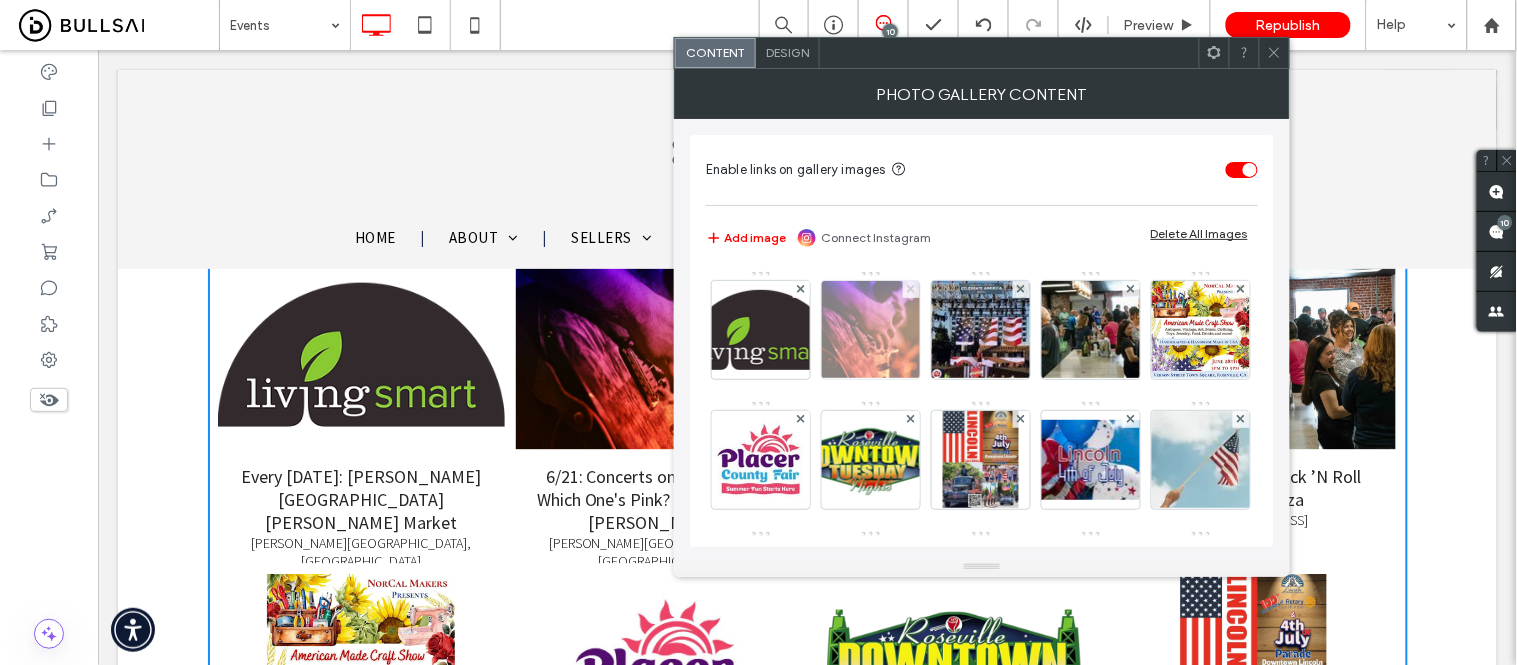 click 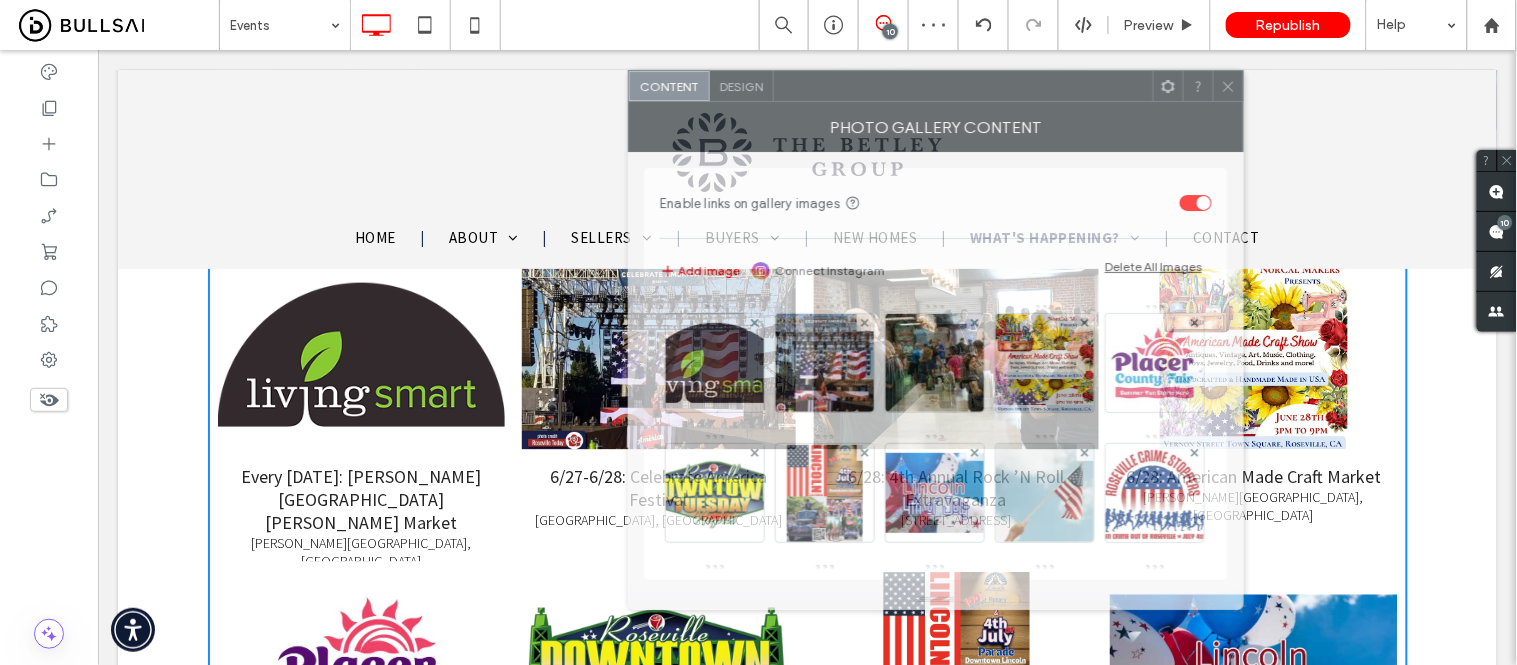 drag, startPoint x: 1081, startPoint y: 64, endPoint x: 1035, endPoint y: 98, distance: 57.201397 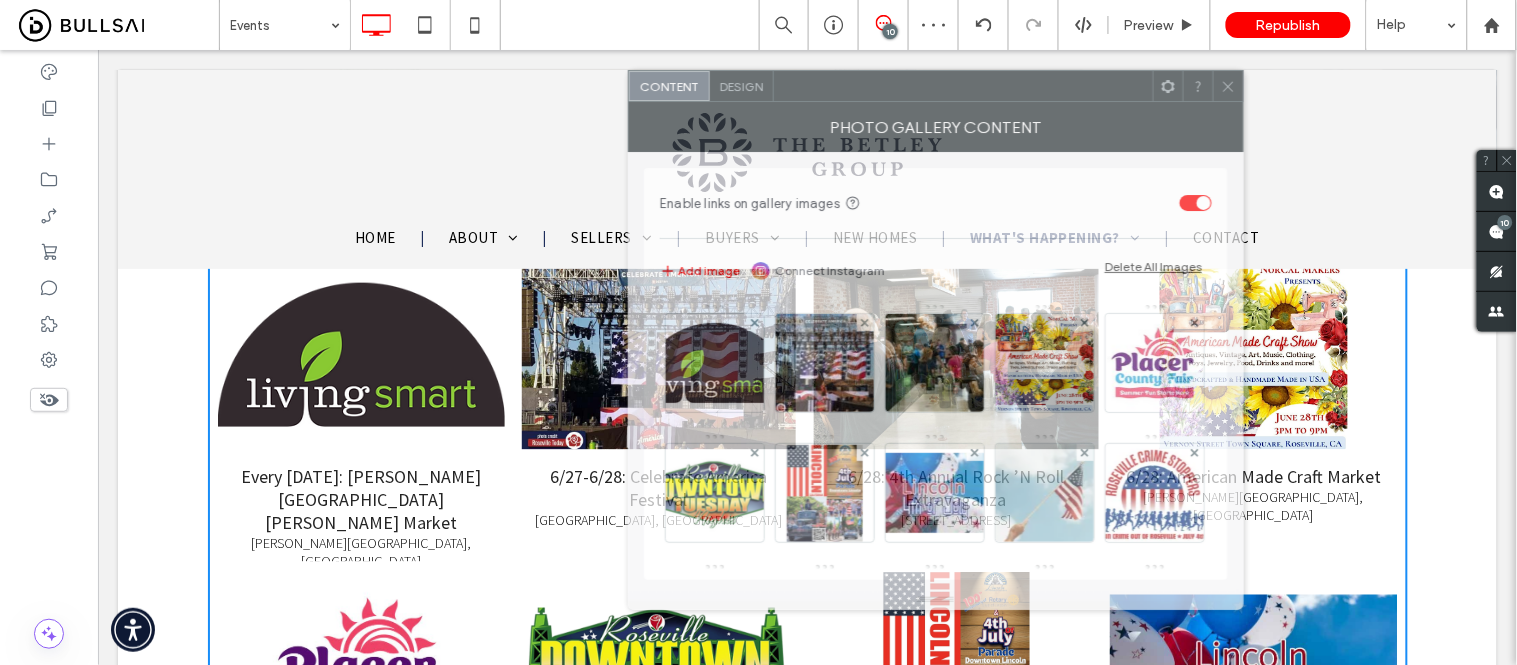 click at bounding box center [963, 86] 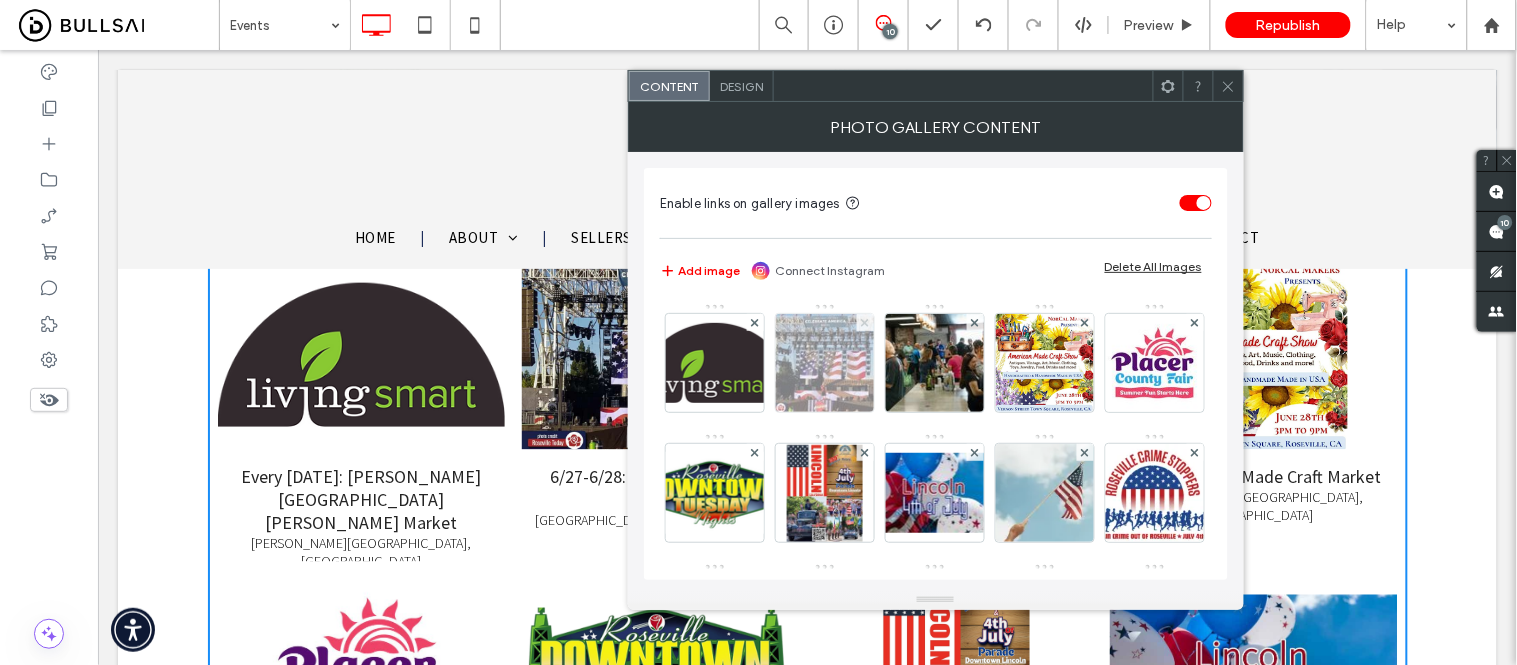 click 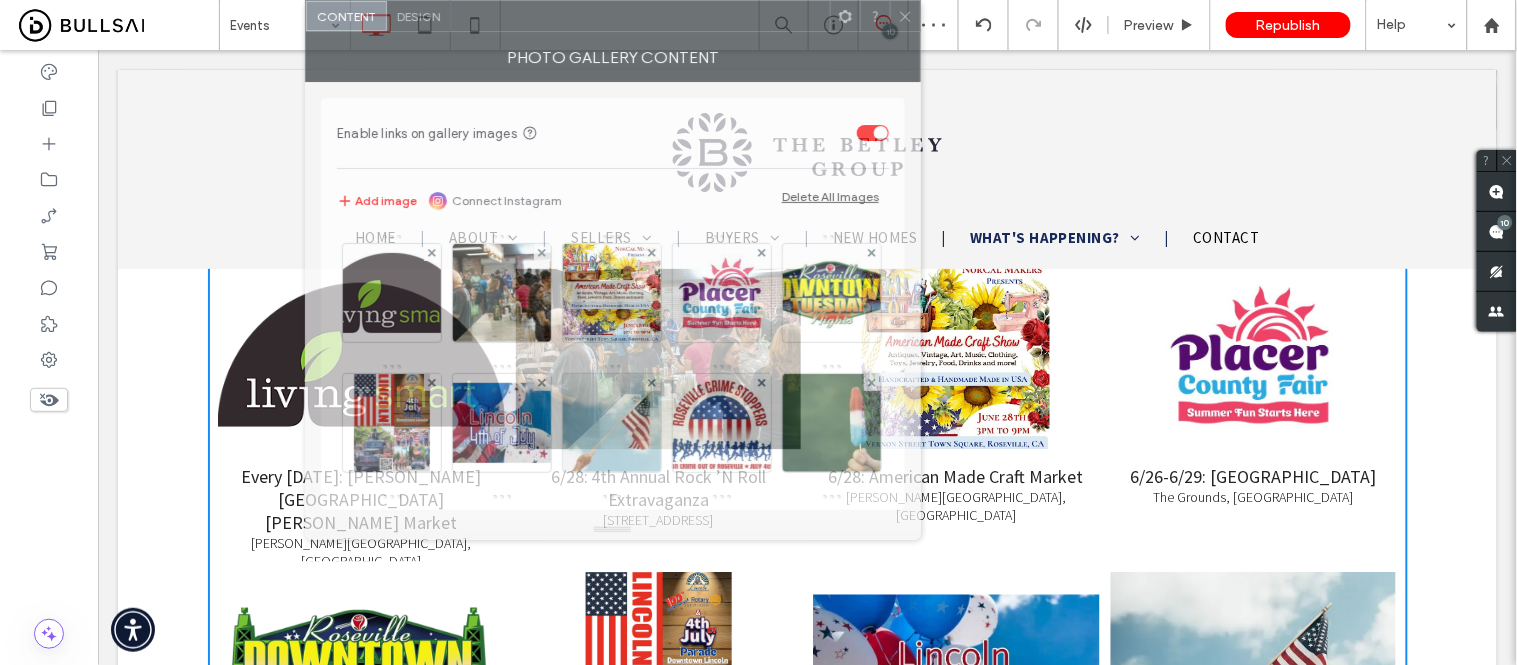drag, startPoint x: 948, startPoint y: 100, endPoint x: 625, endPoint y: -27, distance: 347.0706 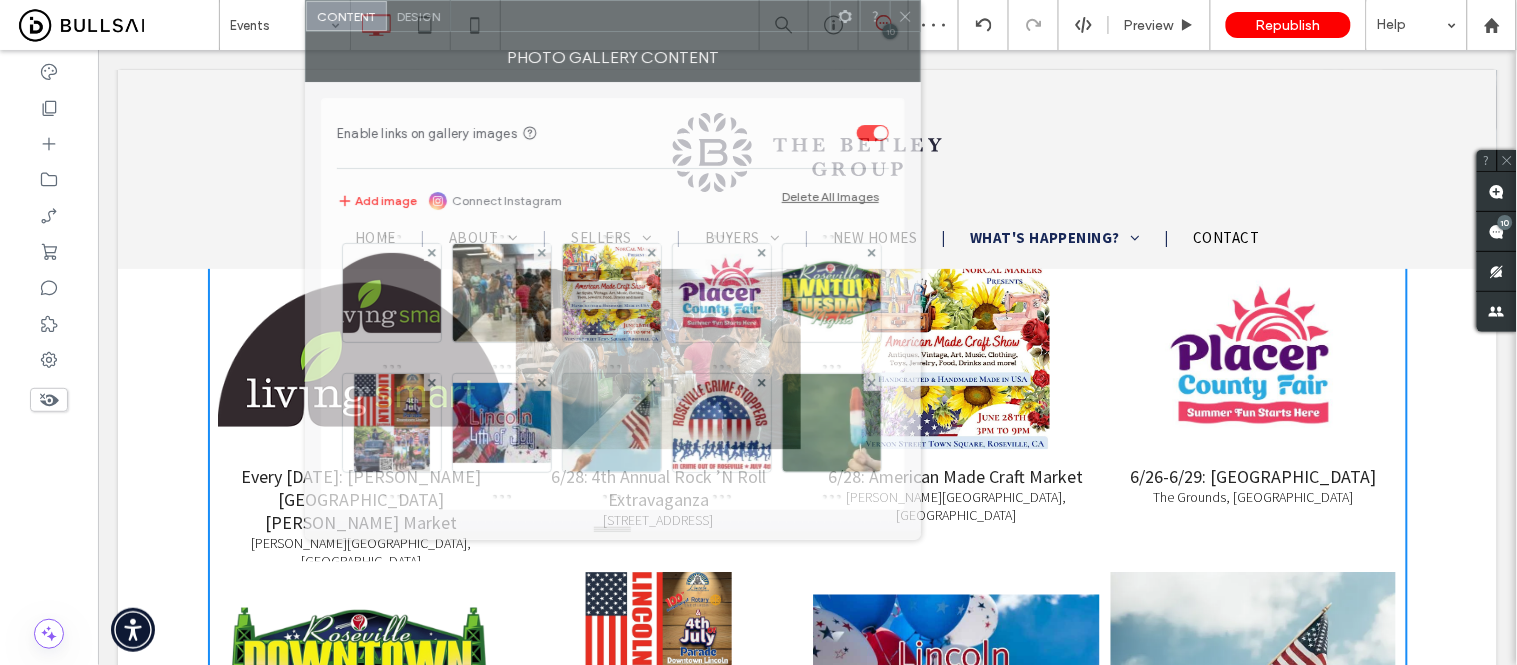 click on ".wqwq-1{fill:#231f20;}
.cls-1q, .cls-2q { fill-rule: evenodd; }
.cls-2q { fill: #6e8188; }
True_local
Agendize
HealthEngine
x_close_popup
from_your_site
multi_language
zoom-out
zoom-in
z_vimeo
z_yelp
z_picassa
w_vCita
youtube
yelp
x2
x
x_x
x_alignright
x_handwritten
[GEOGRAPHIC_DATA]
wordpress
windowsvv
win8
whats_app
wallet
warning-sign
w_youtube
w_youtube_channel
w_yelp
w_video
w_twitter
w_title
w_tabs
w_social_icons
w_spacer
w_share
w_rss_feed
w_recent-posts
w_push
w_paypal
w_photo_gallery" at bounding box center [758, 332] 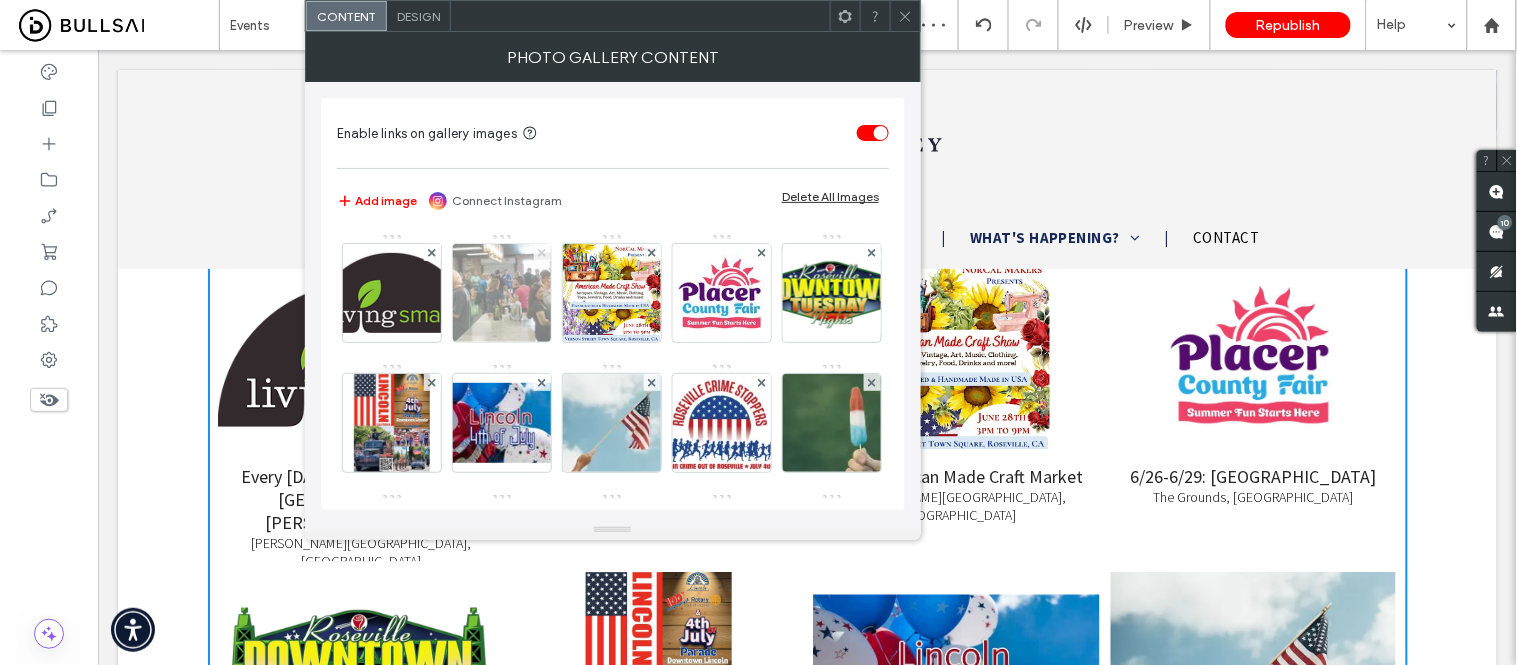 click 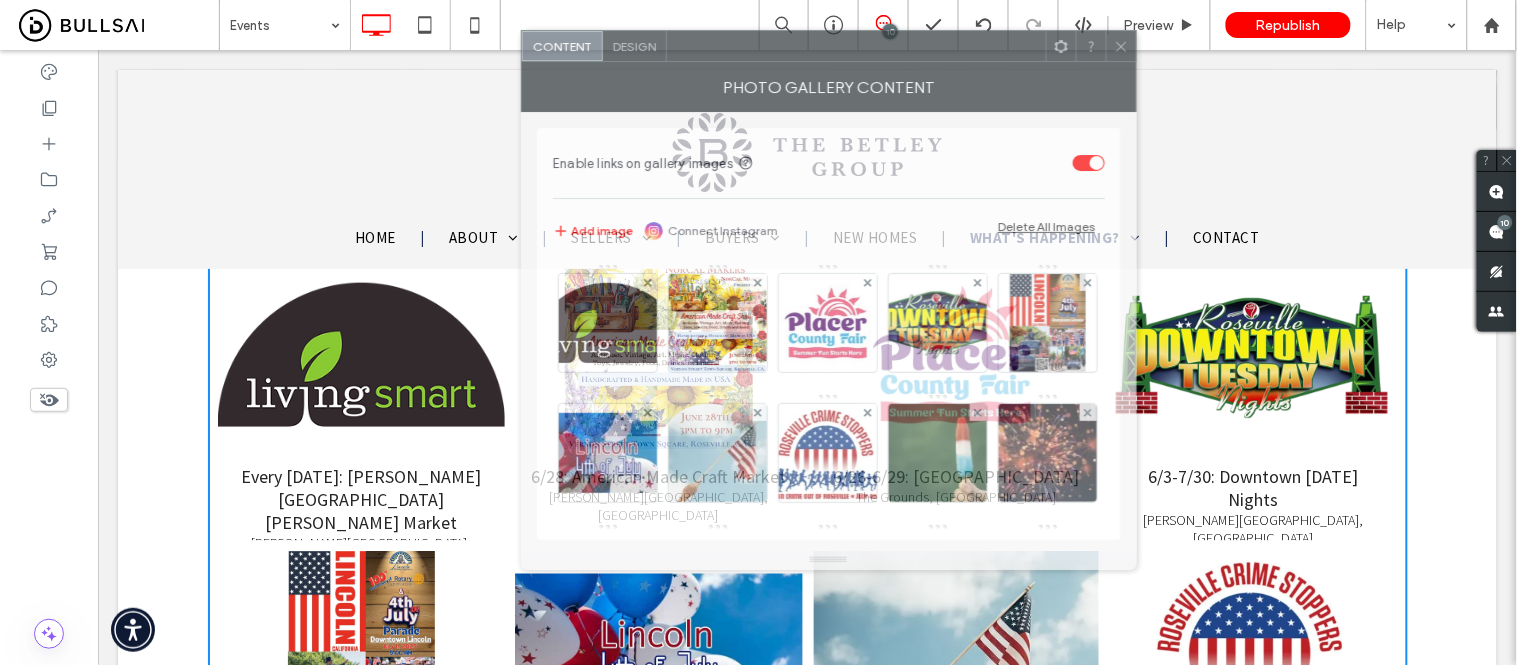 drag, startPoint x: 644, startPoint y: 35, endPoint x: 860, endPoint y: 65, distance: 218.07338 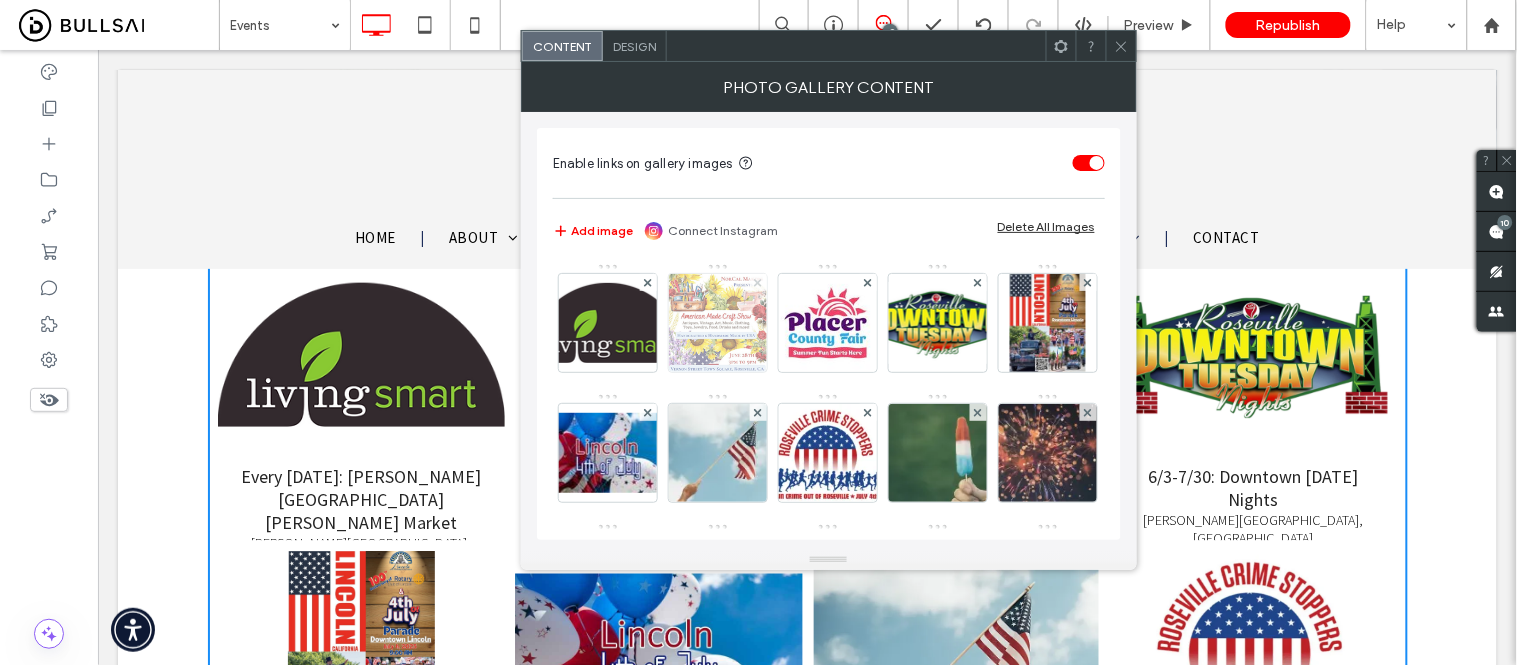 click 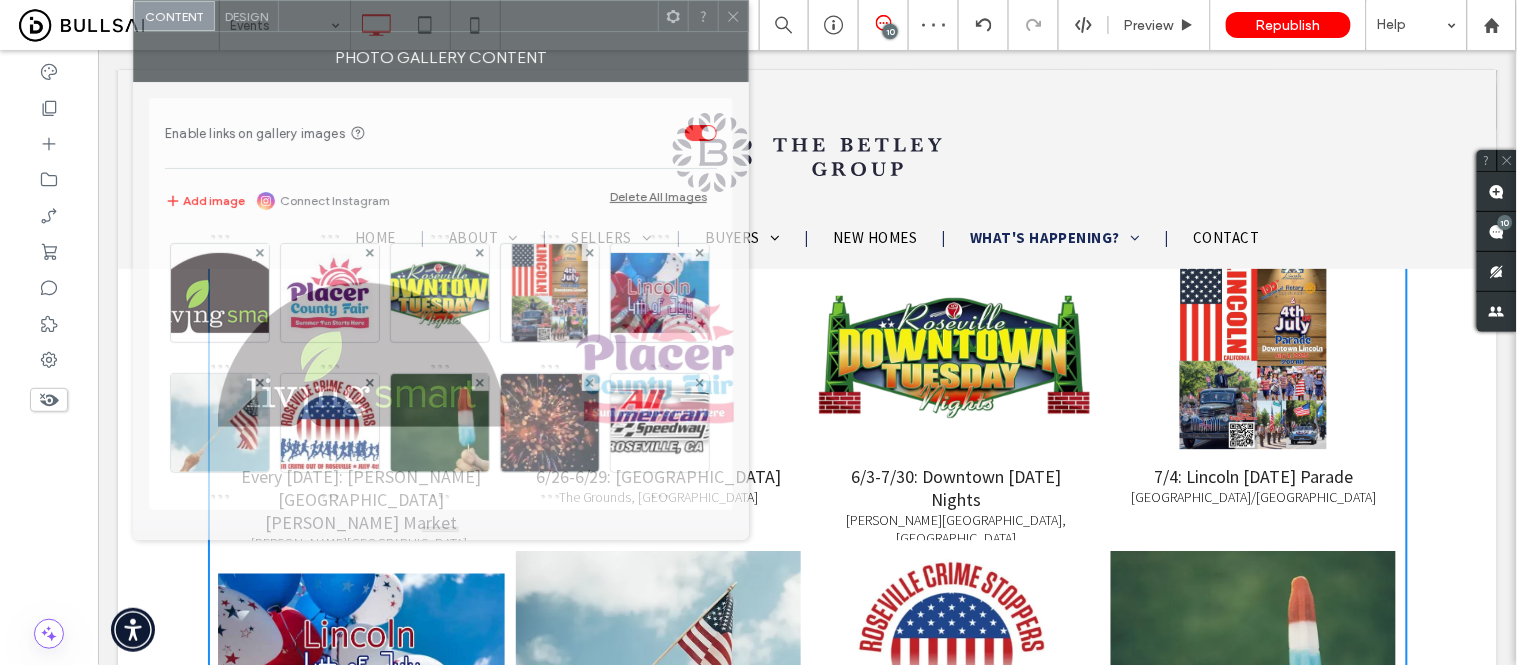 drag, startPoint x: 921, startPoint y: 47, endPoint x: 533, endPoint y: -6, distance: 391.60312 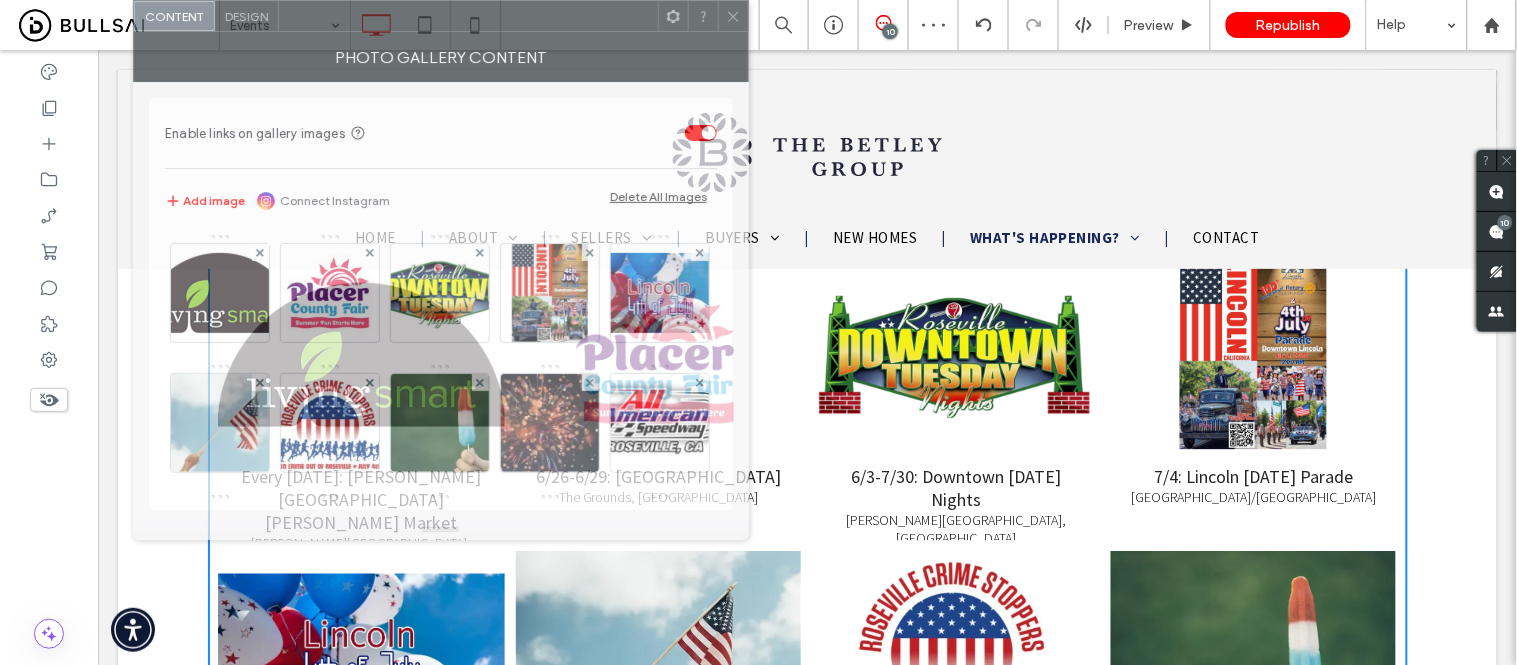 click on ".wqwq-1{fill:#231f20;}
.cls-1q, .cls-2q { fill-rule: evenodd; }
.cls-2q { fill: #6e8188; }
True_local
Agendize
HealthEngine
x_close_popup
from_your_site
multi_language
zoom-out
zoom-in
z_vimeo
z_yelp
z_picassa
w_vCita
youtube
yelp
x2
x
x_x
x_alignright
x_handwritten
[GEOGRAPHIC_DATA]
wordpress
windowsvv
win8
whats_app
wallet
warning-sign
w_youtube
w_youtube_channel
w_yelp
w_video
w_twitter
w_title
w_tabs
w_social_icons
w_spacer
w_share
w_rss_feed
w_recent-posts
w_push
w_paypal
w_photo_gallery" at bounding box center (758, 332) 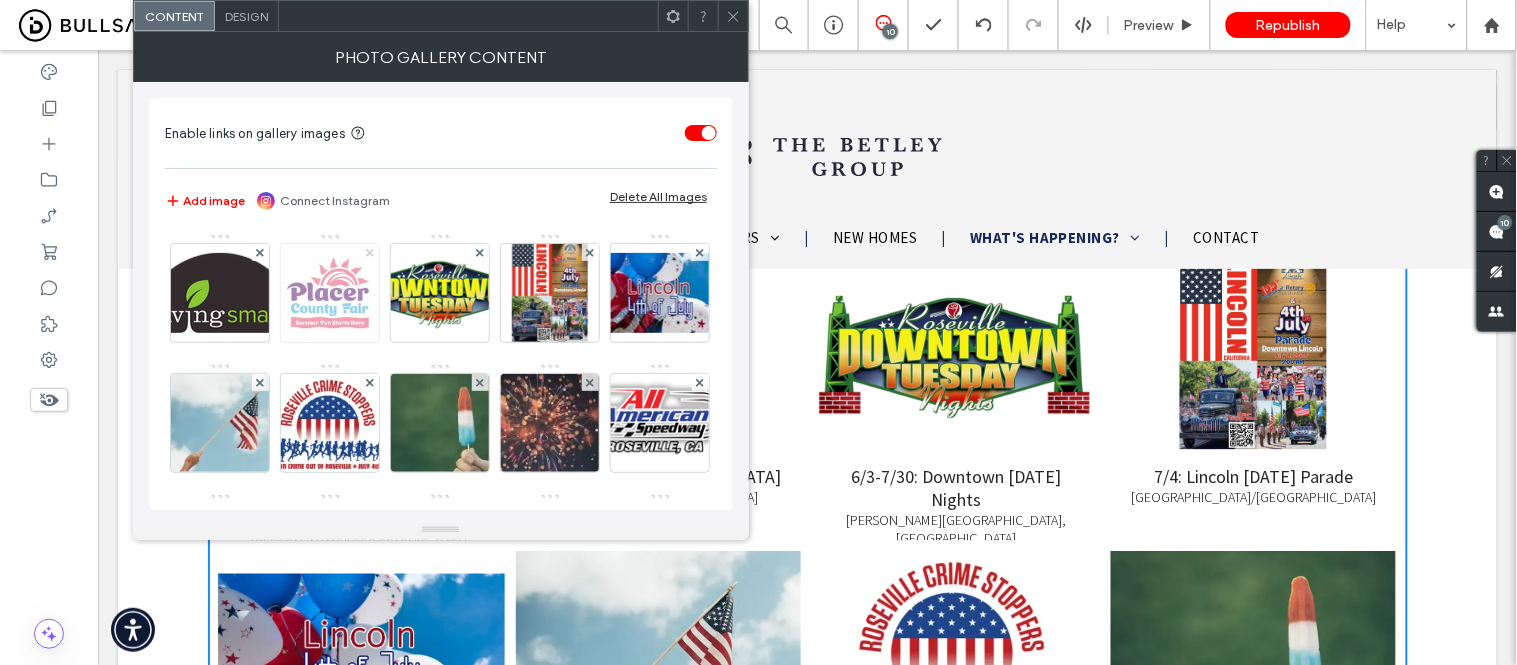 click 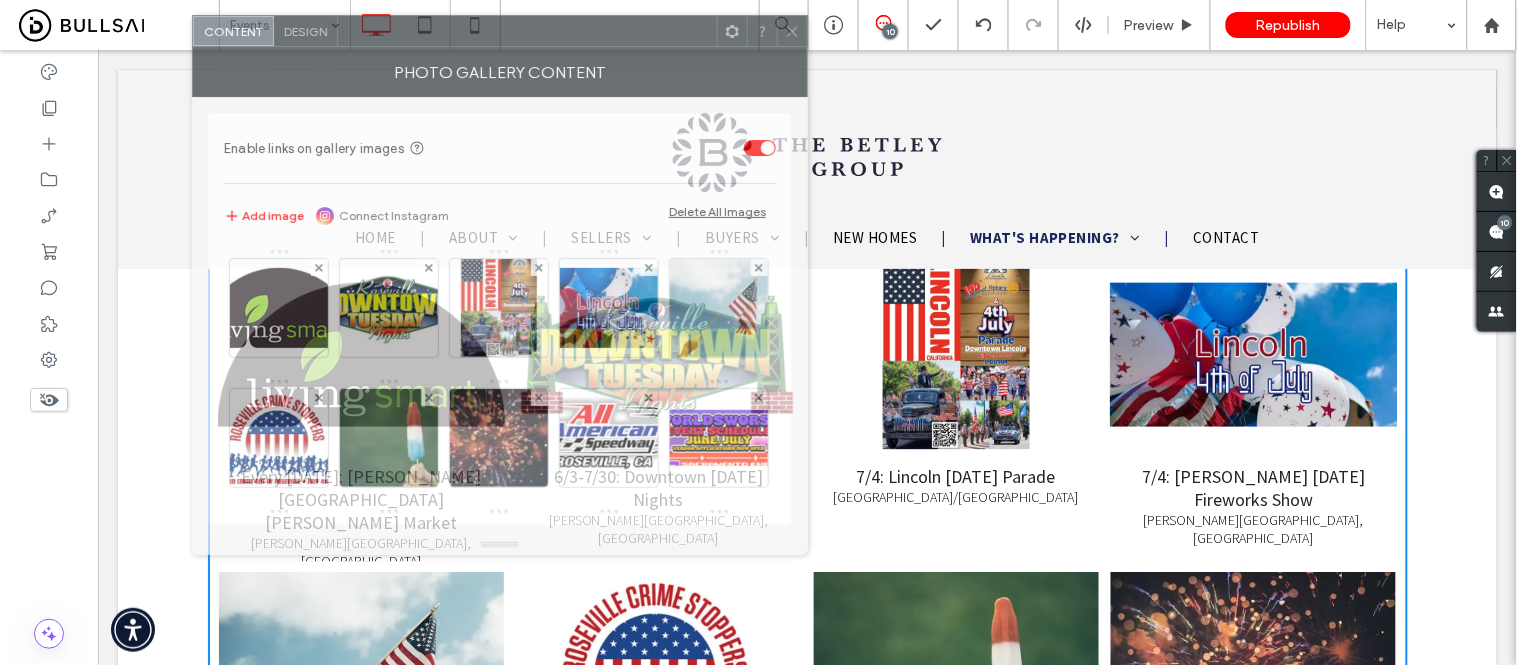 drag, startPoint x: 521, startPoint y: 16, endPoint x: 580, endPoint y: 30, distance: 60.63827 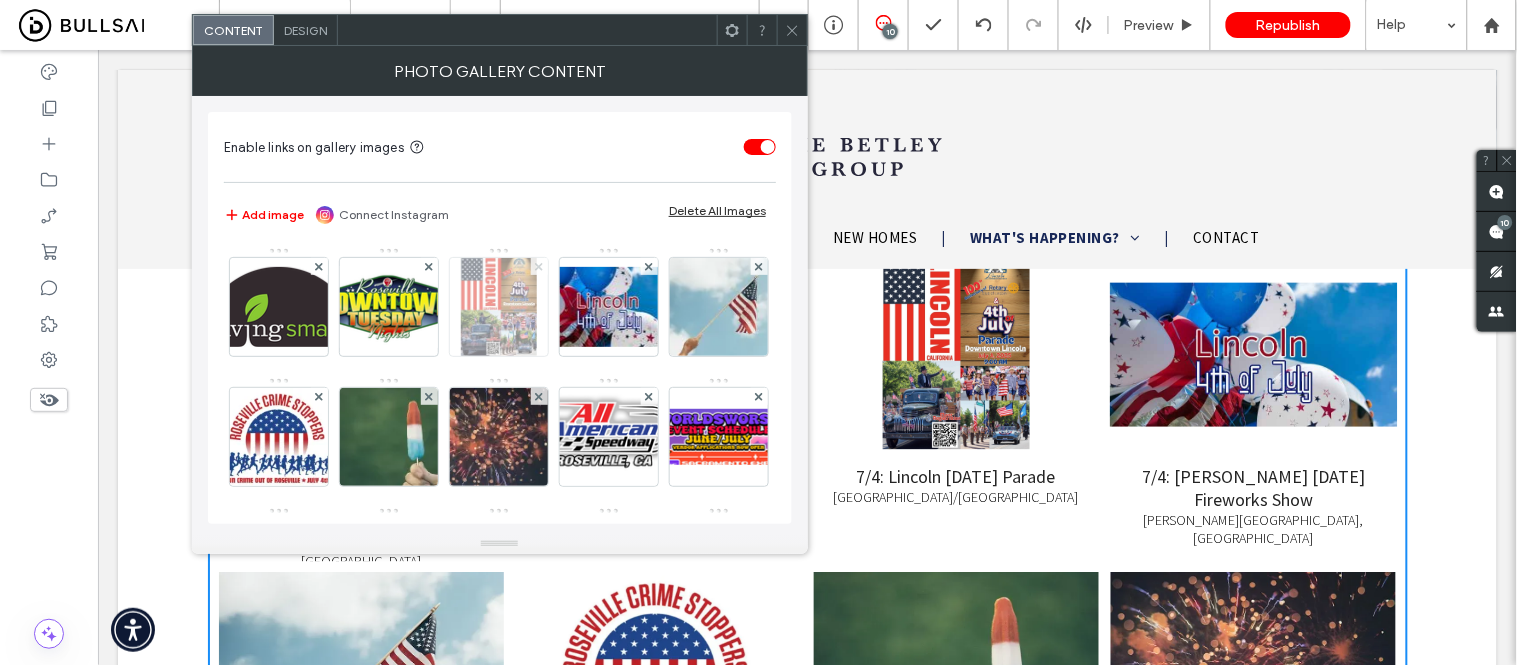 click 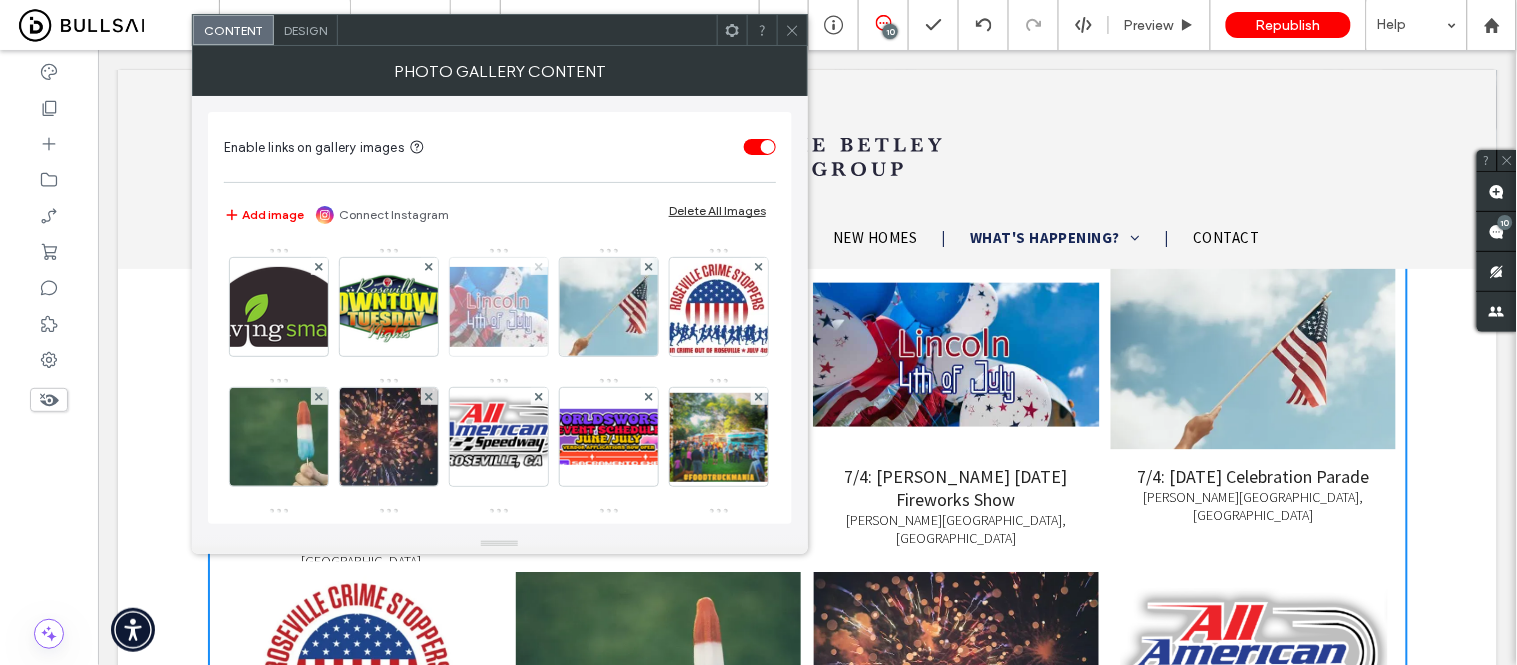 click 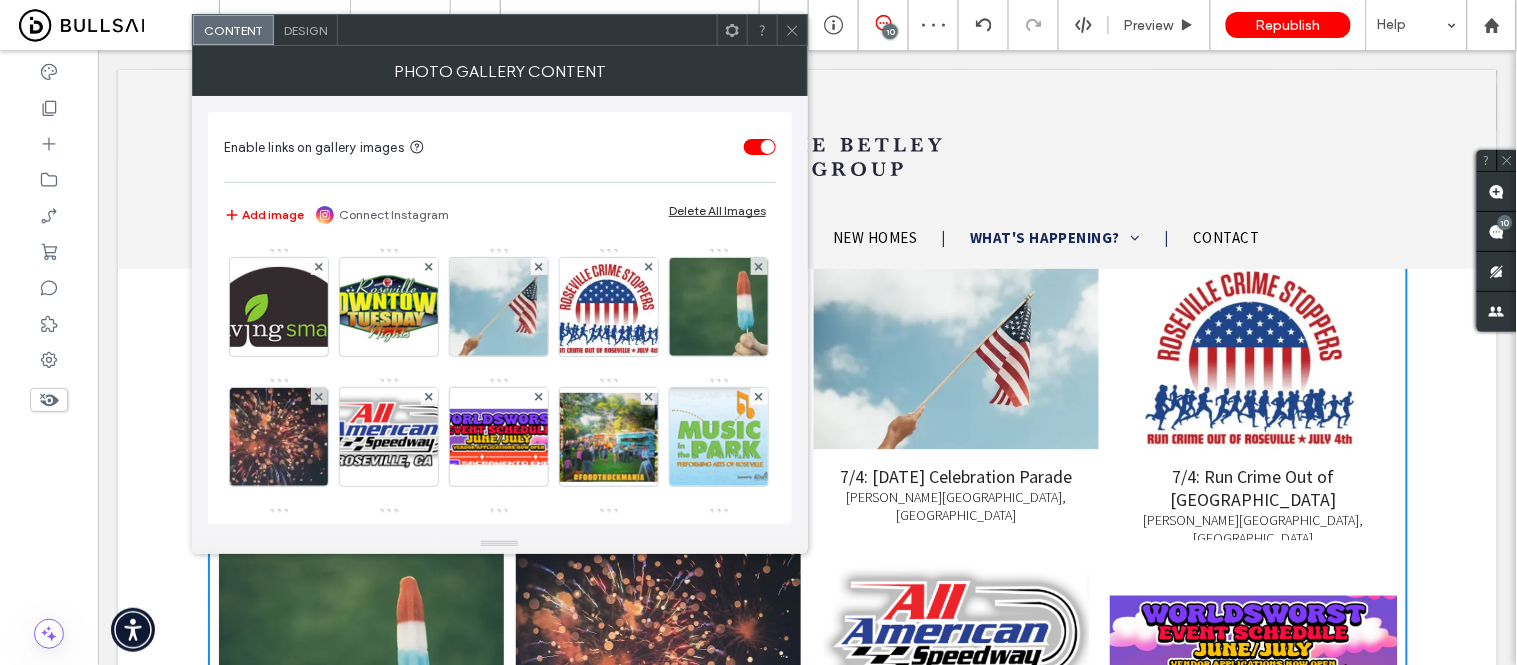click 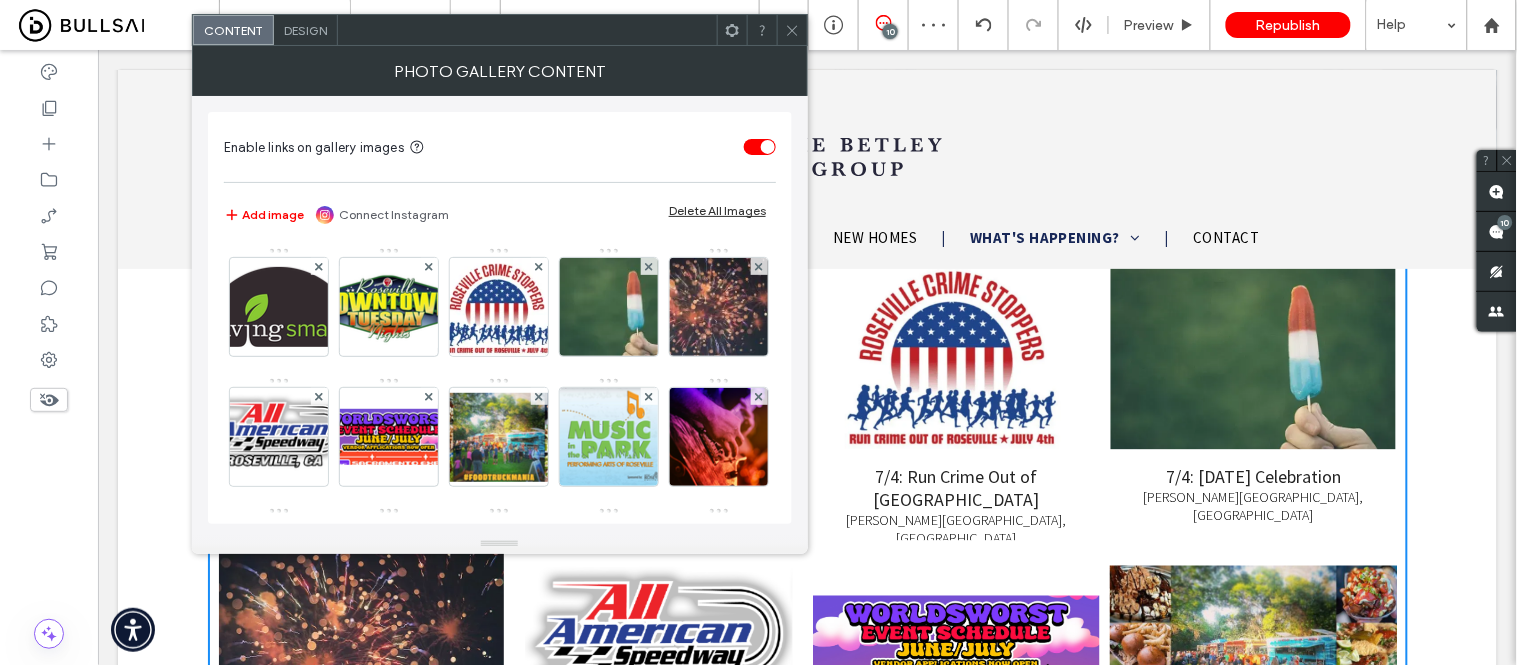click 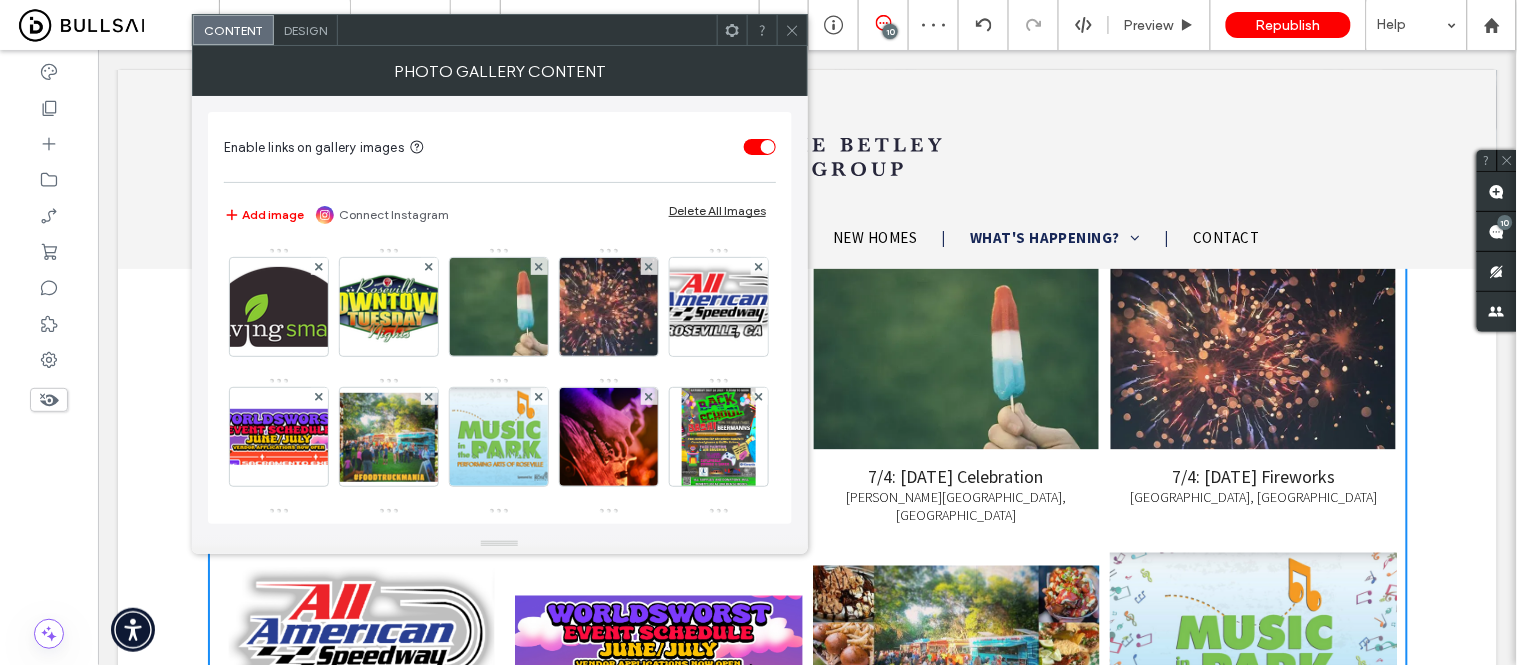 click 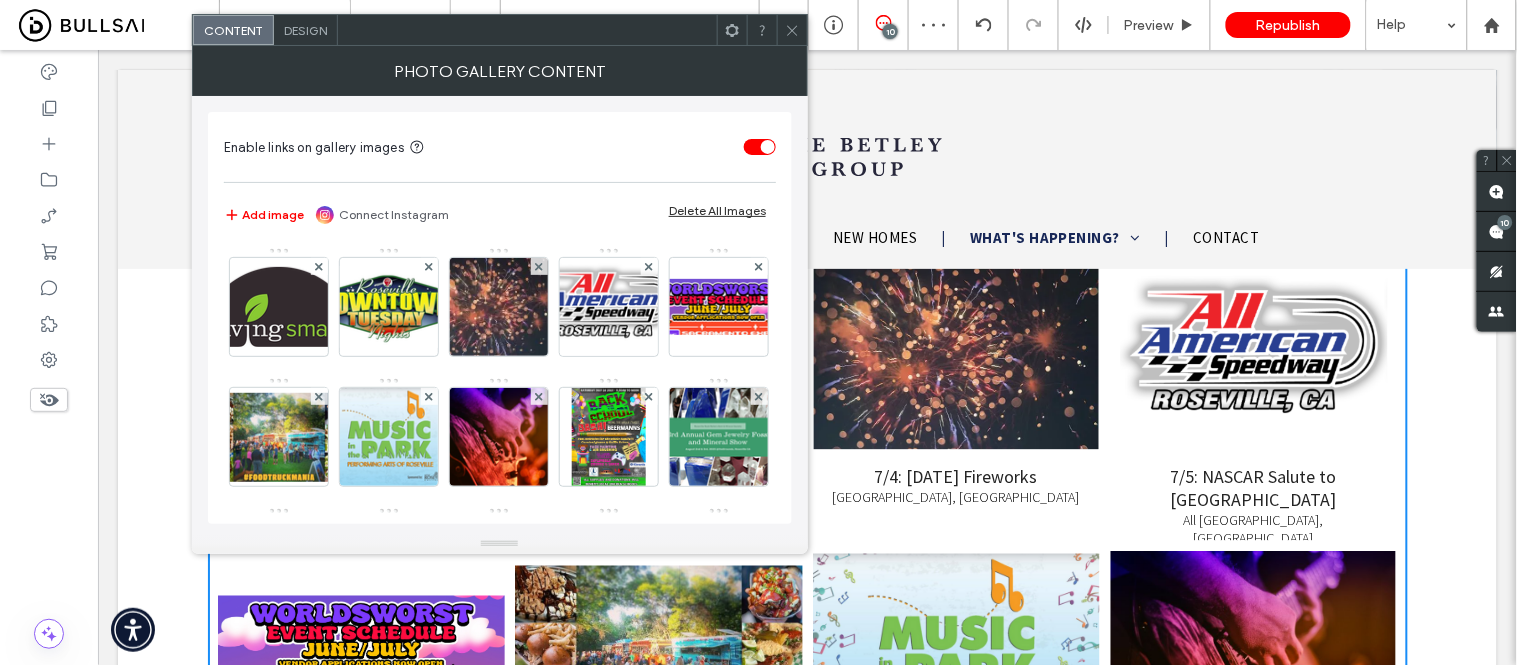 click 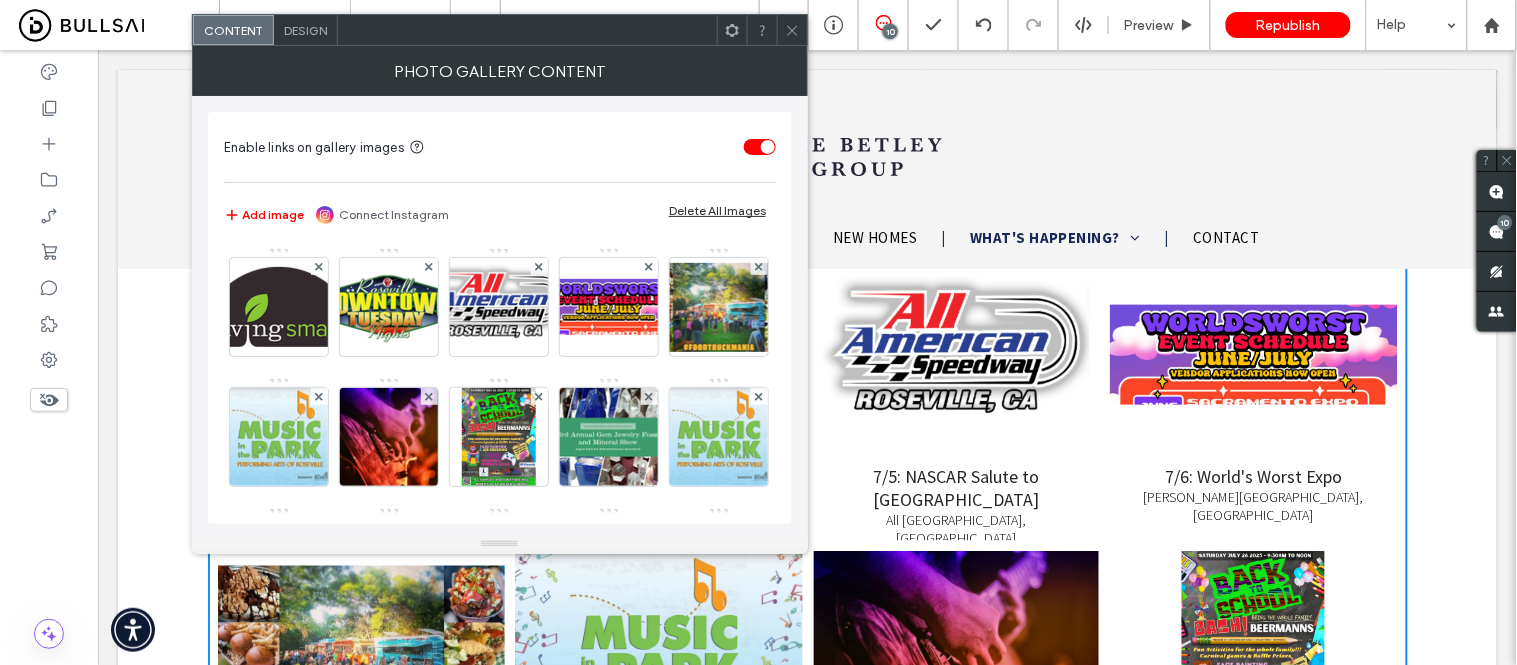 click 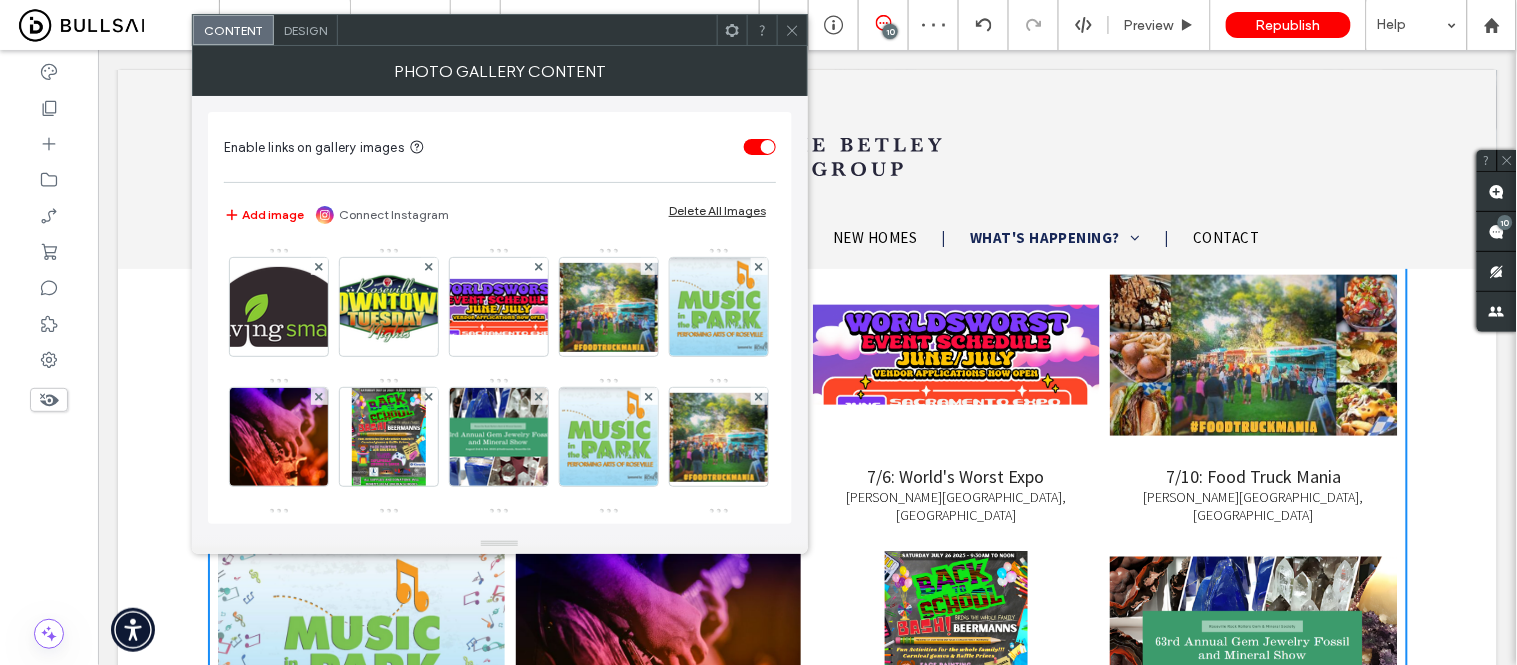 click 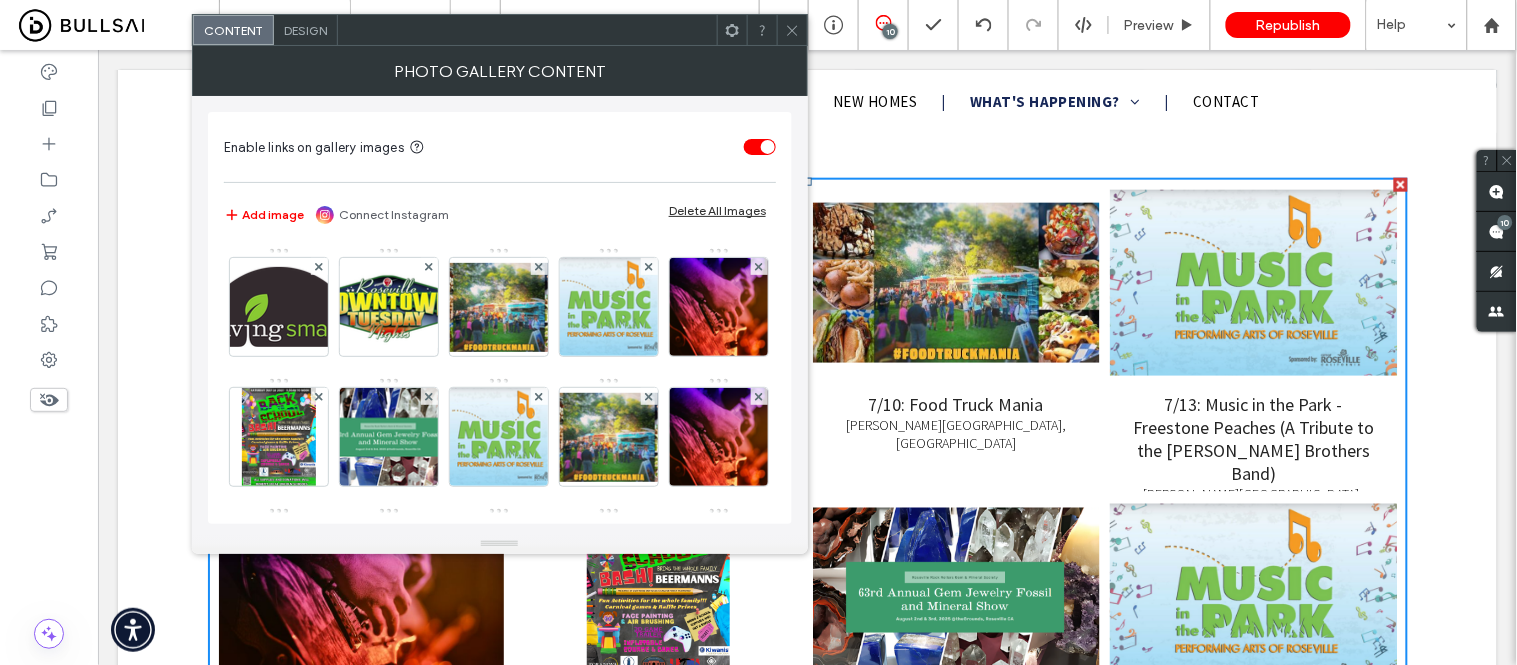 scroll, scrollTop: 555, scrollLeft: 0, axis: vertical 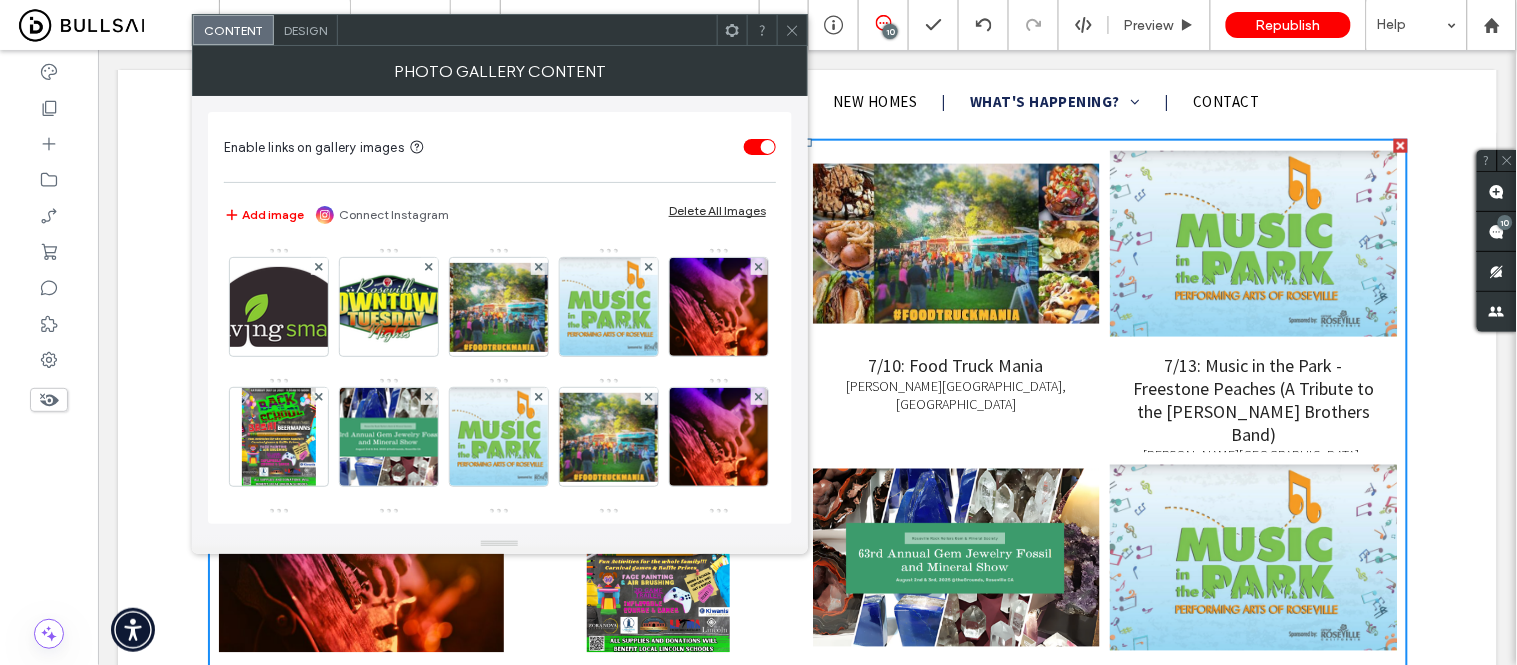 click 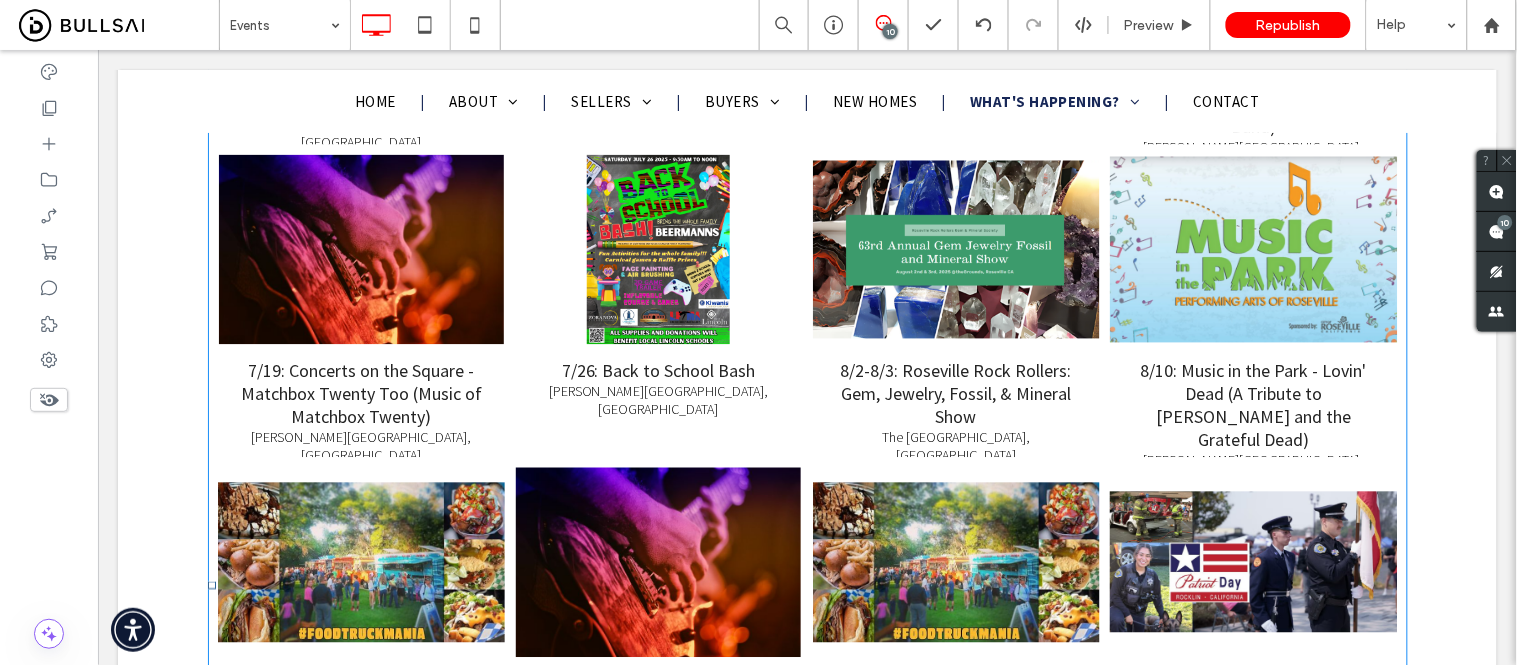 scroll, scrollTop: 777, scrollLeft: 0, axis: vertical 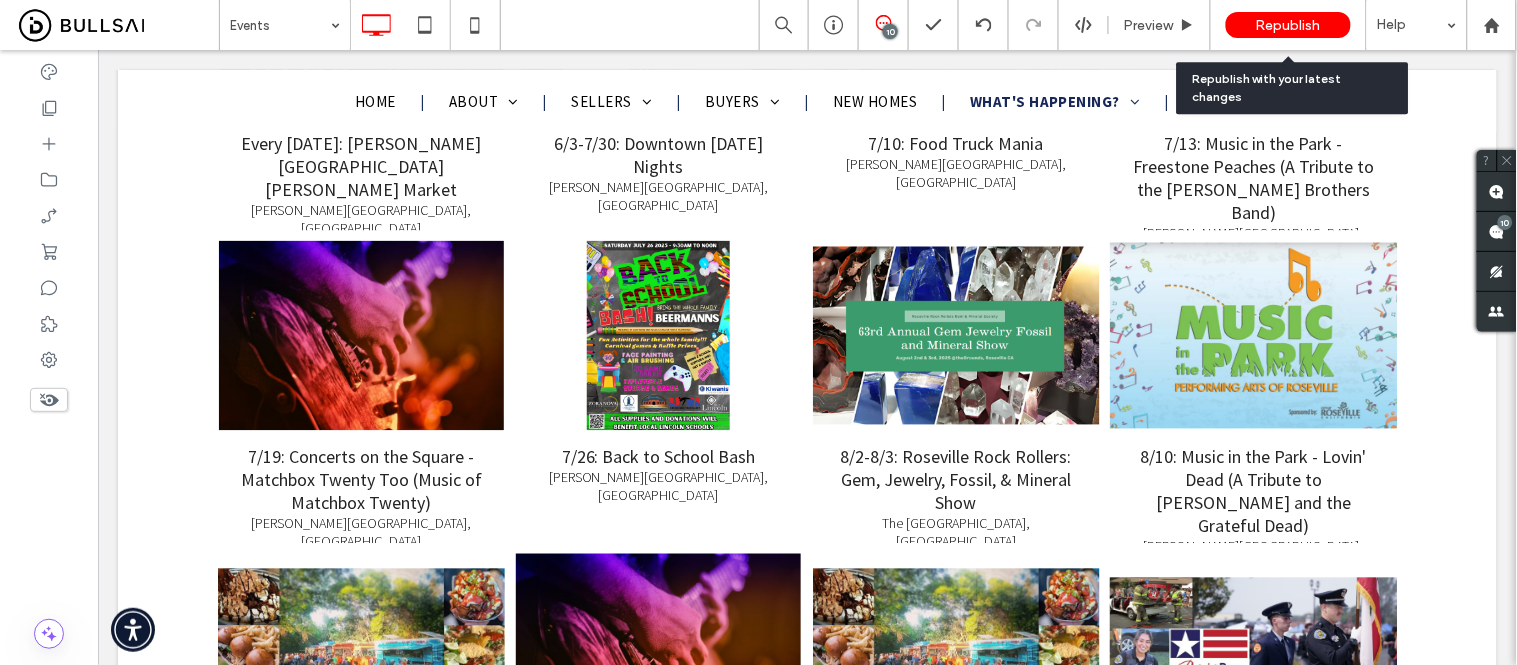 click on "Republish" at bounding box center [1288, 25] 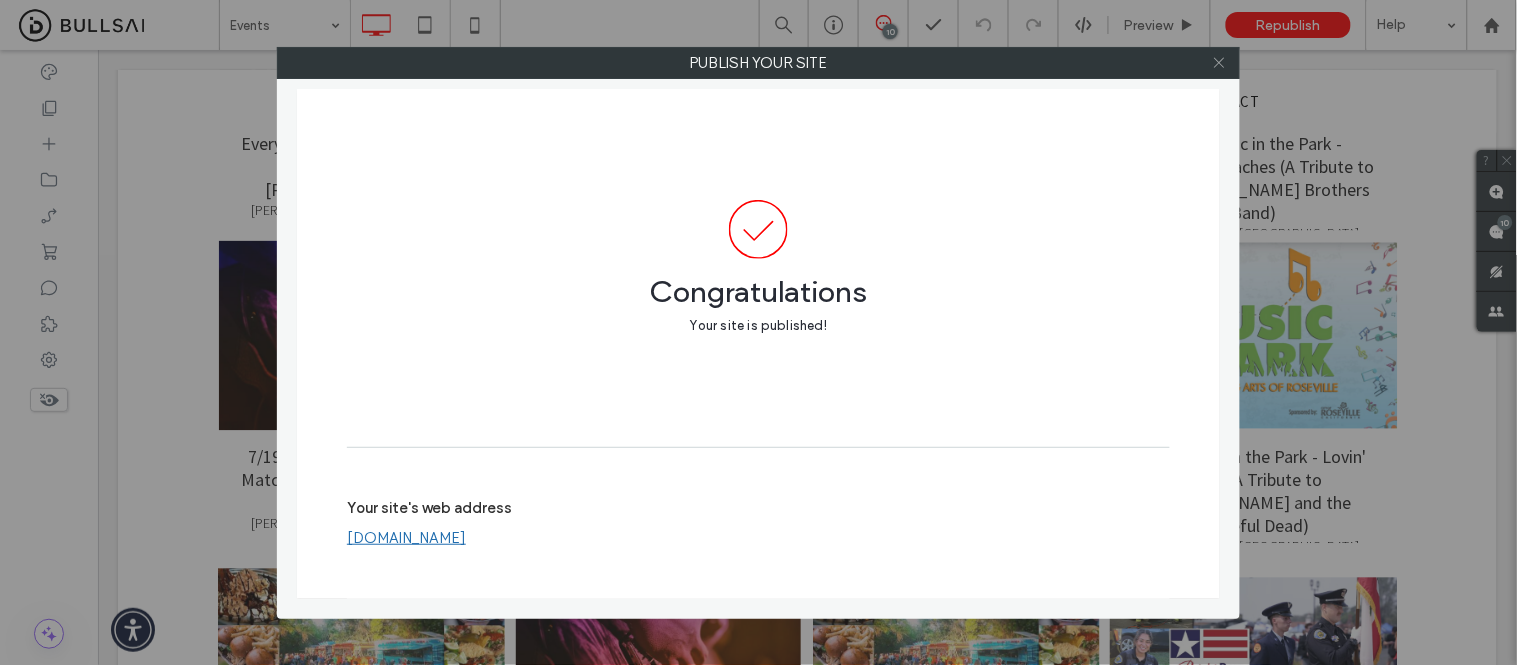 click 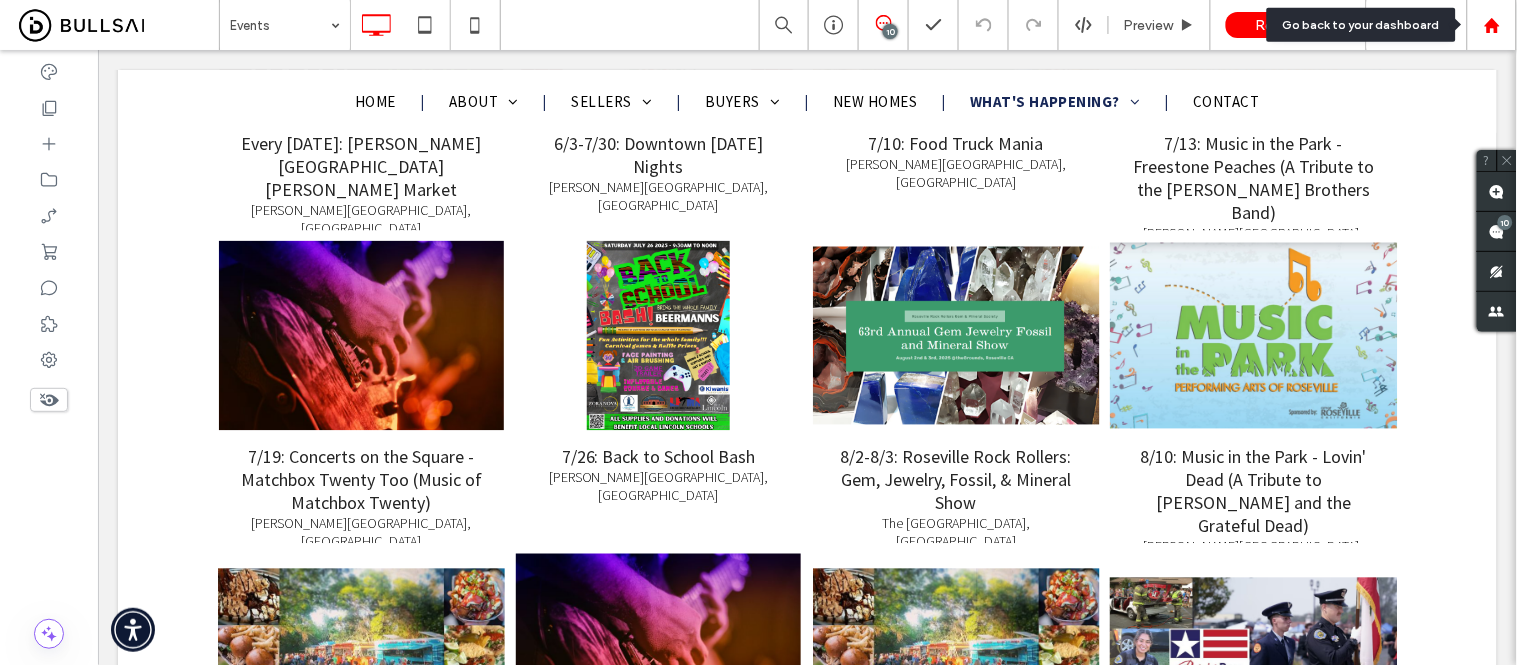 click 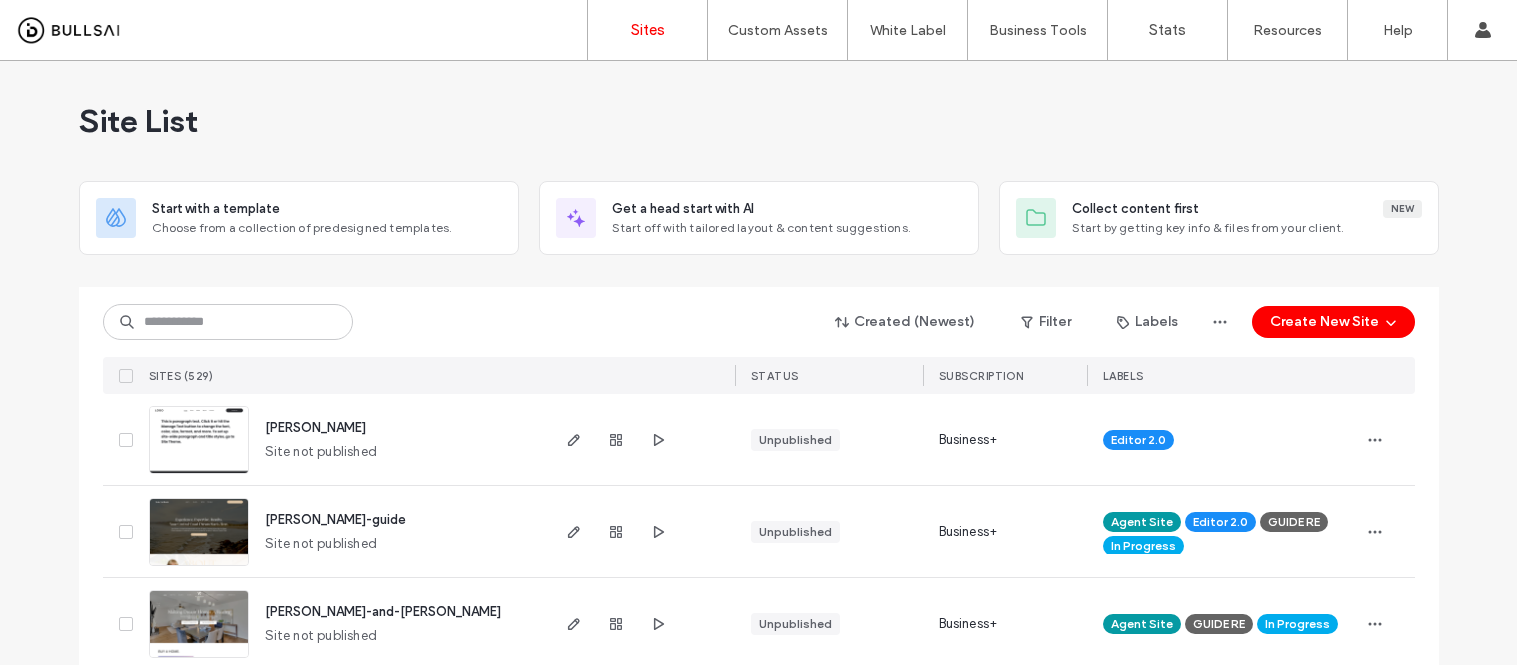 scroll, scrollTop: 0, scrollLeft: 0, axis: both 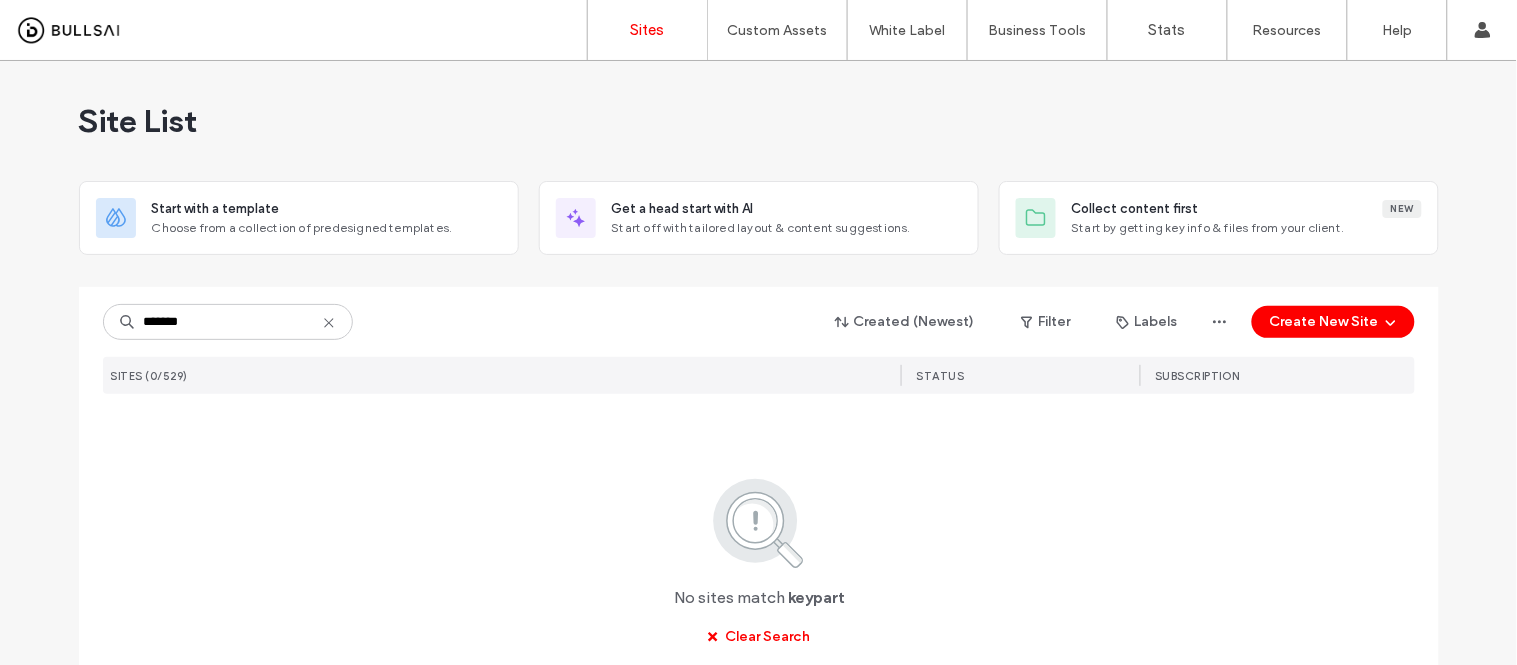 drag, startPoint x: 196, startPoint y: 326, endPoint x: 0, endPoint y: 354, distance: 197.9899 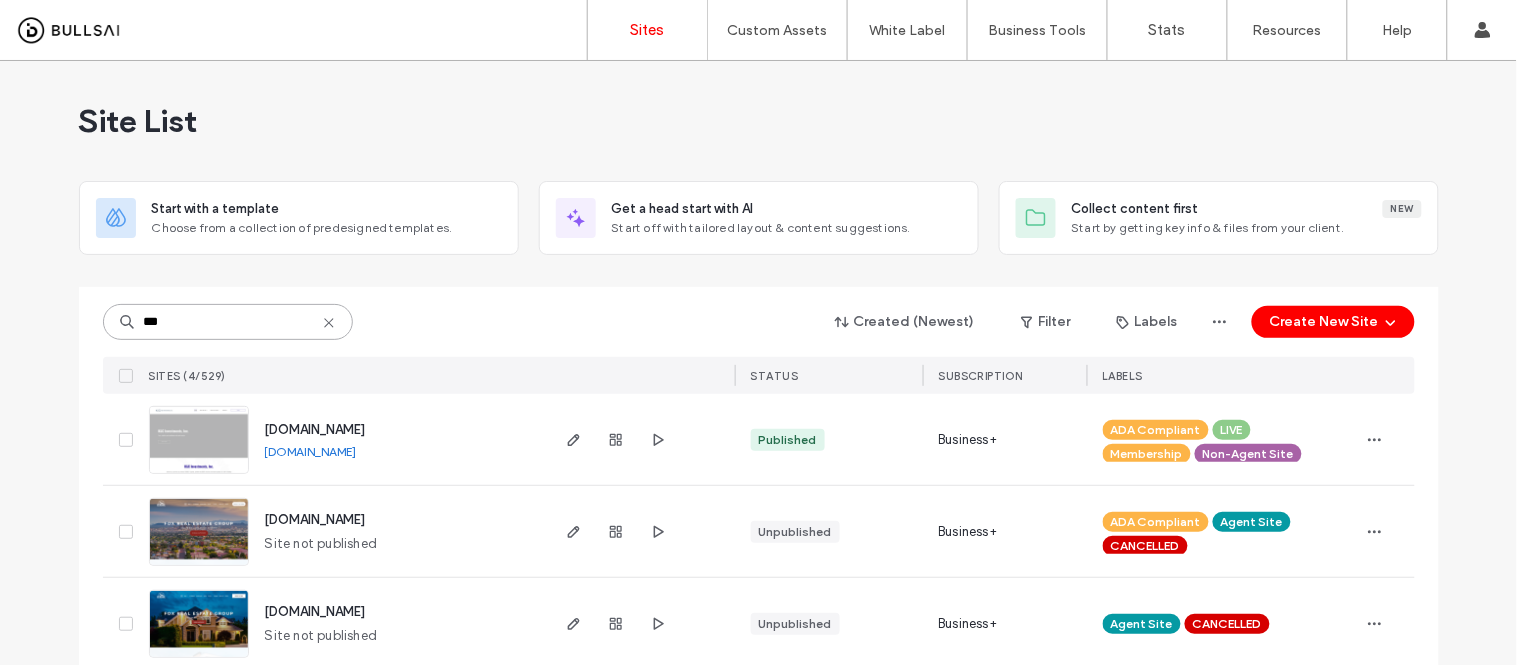 click on "***" at bounding box center (228, 322) 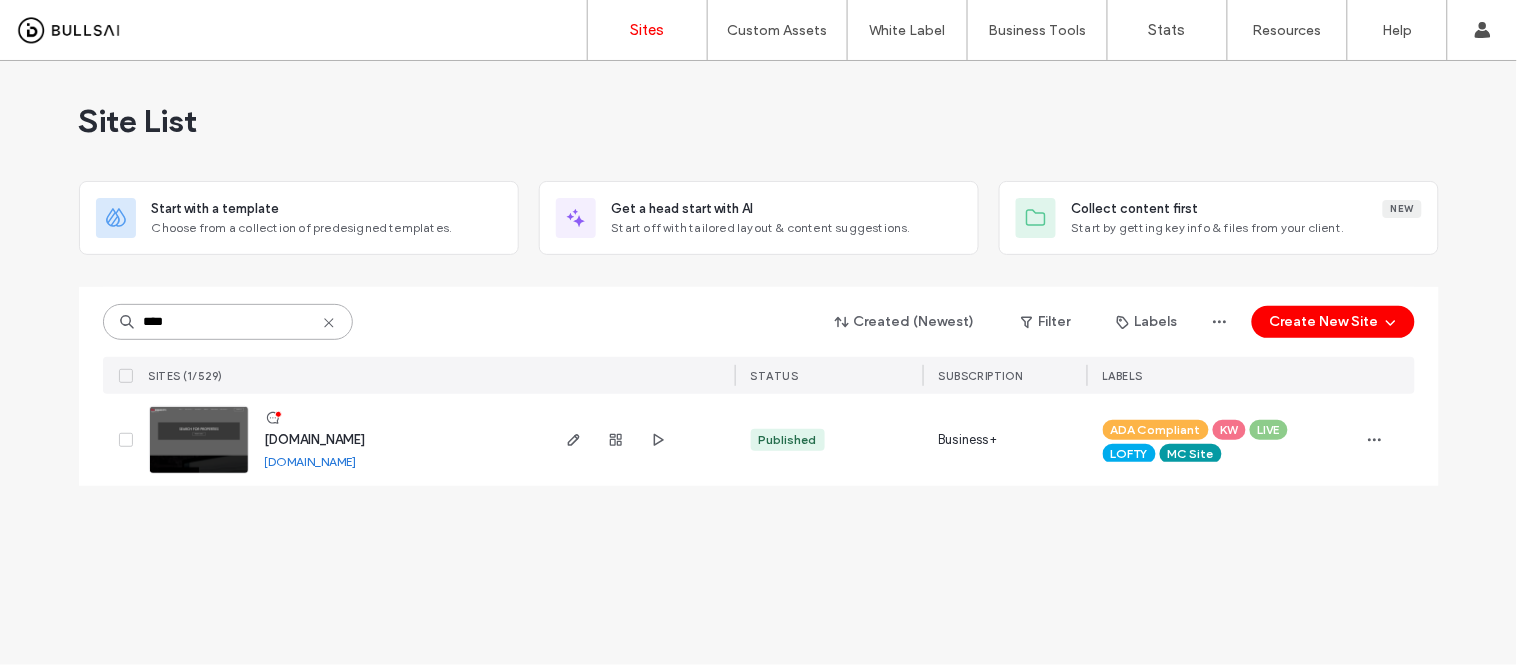 type on "****" 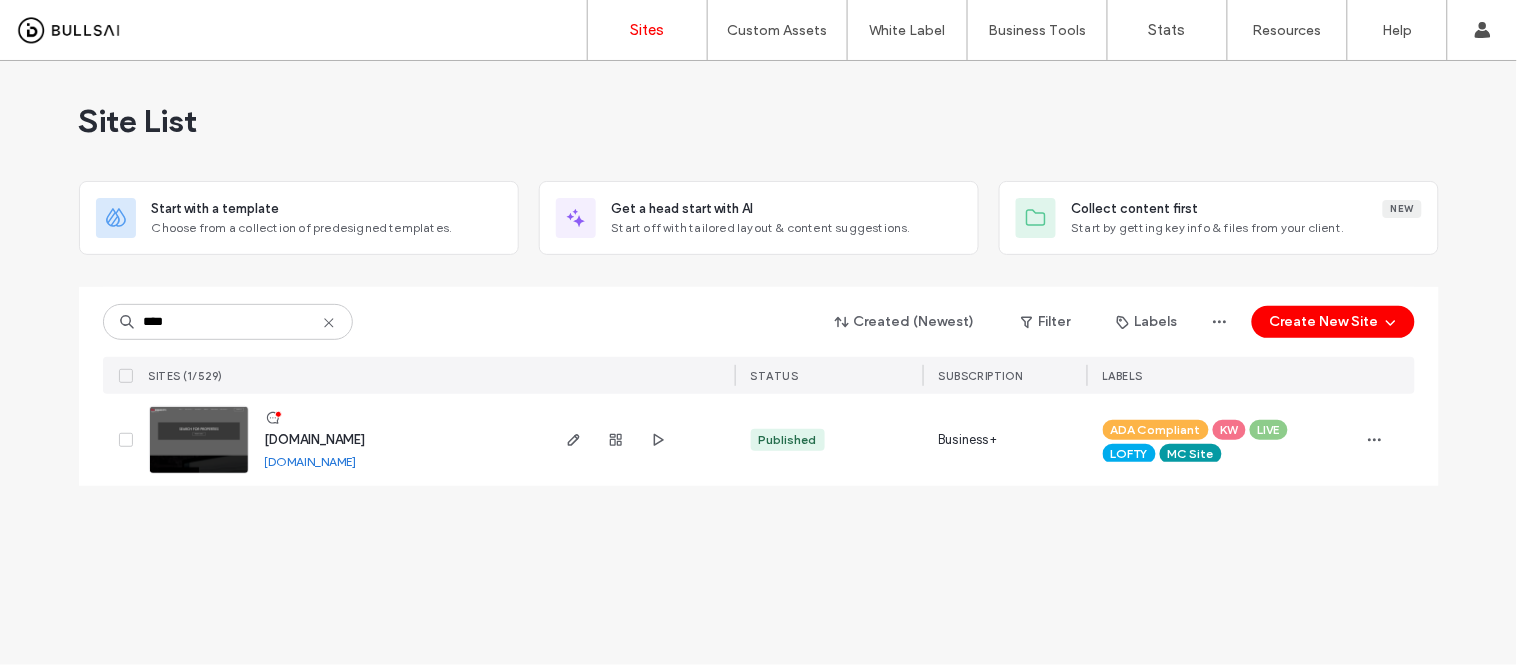 click on "www.kwinkc.com" at bounding box center [311, 461] 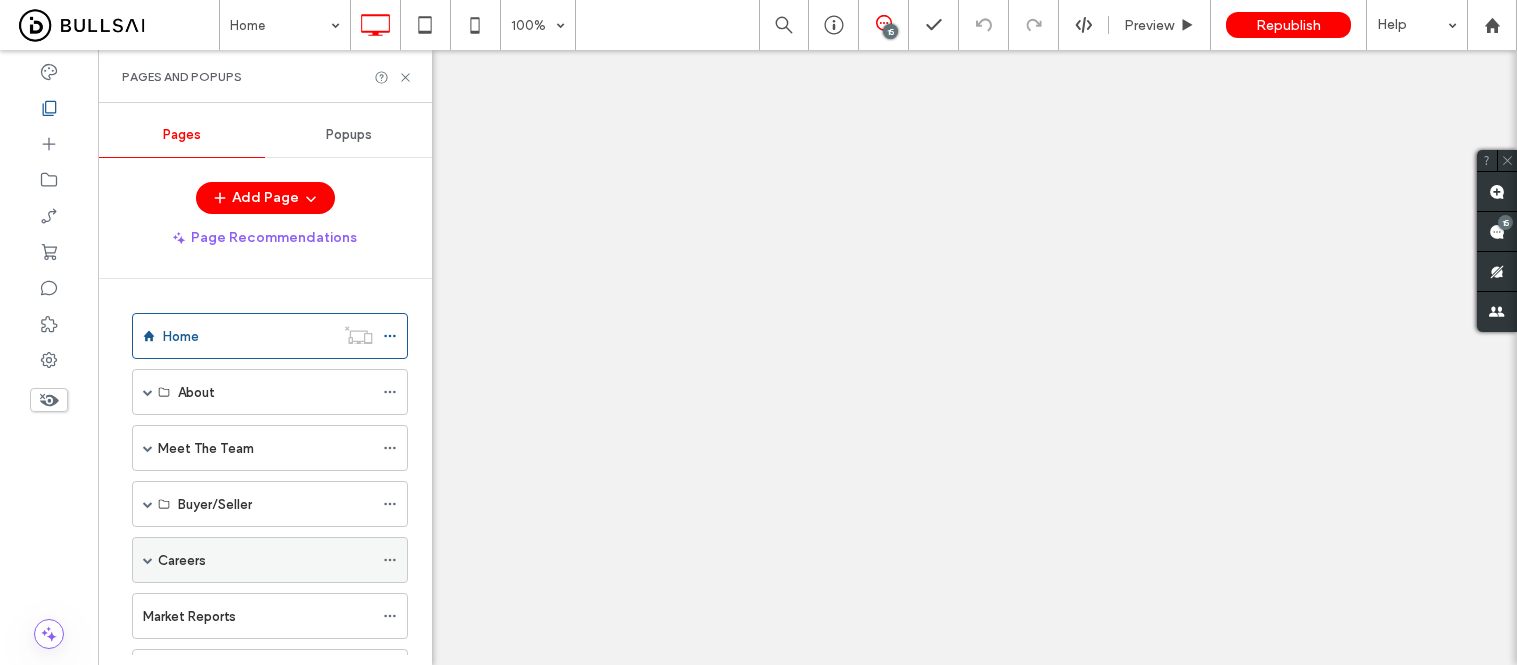 scroll, scrollTop: 0, scrollLeft: 0, axis: both 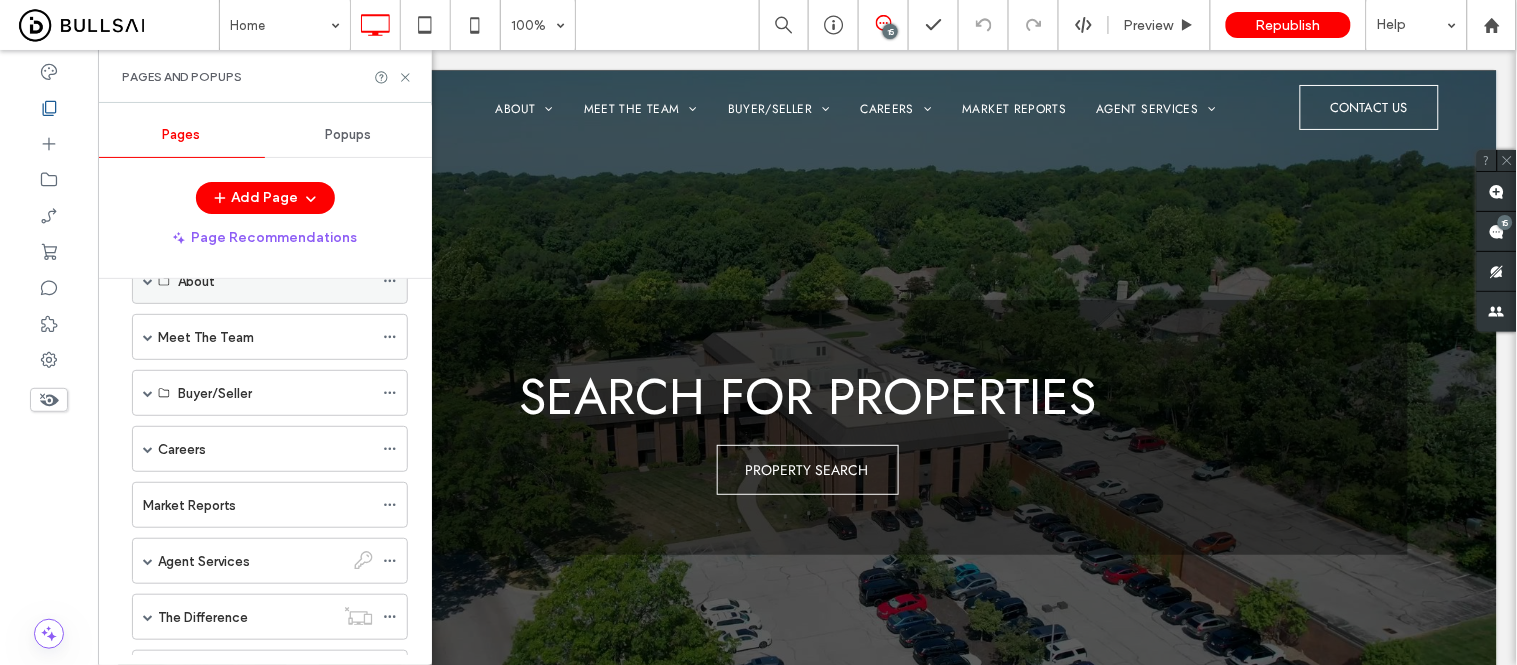 click at bounding box center (148, 281) 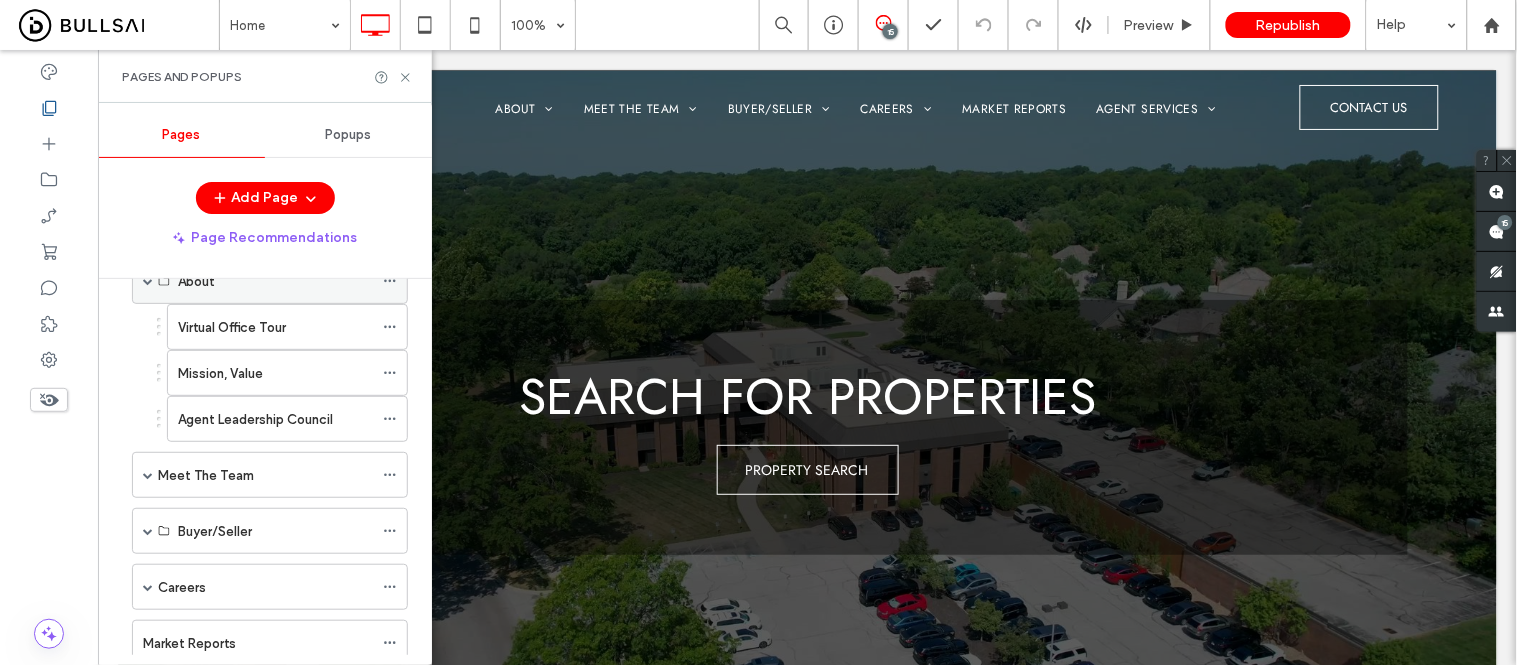 click at bounding box center [148, 281] 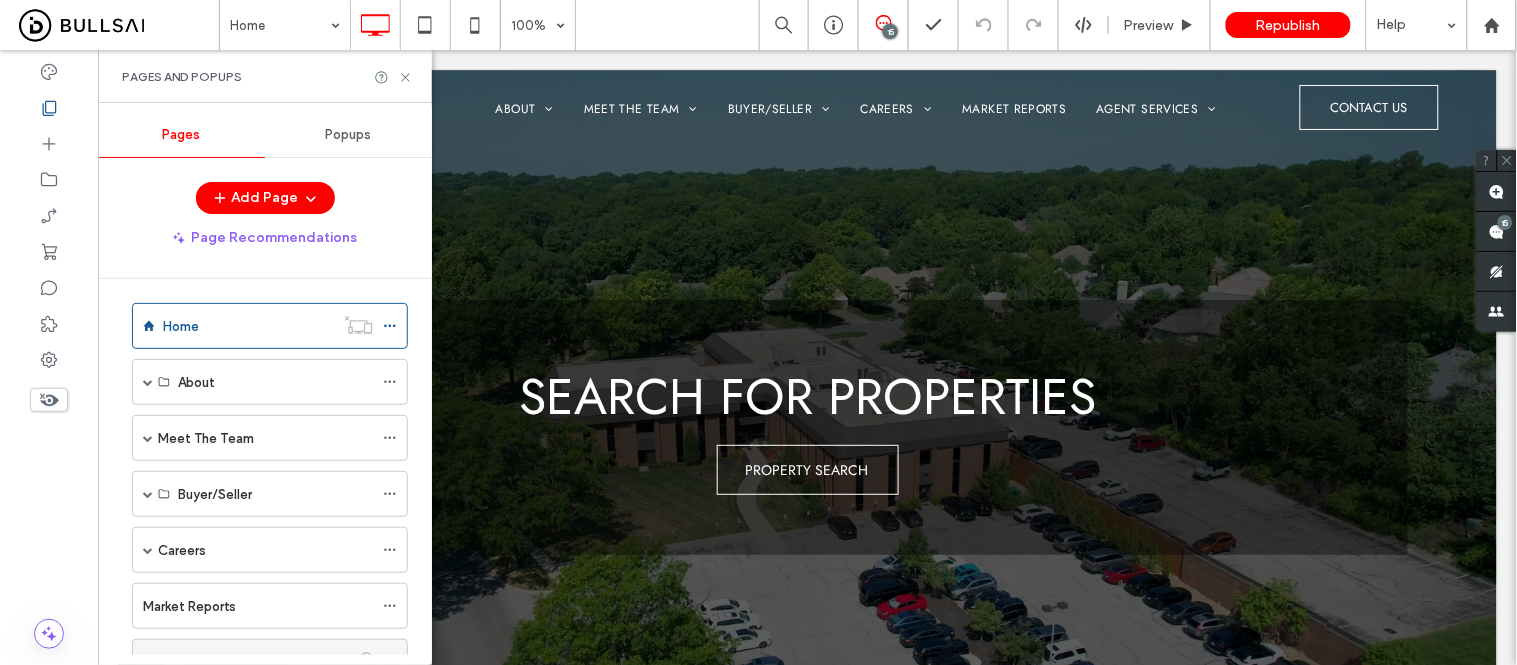 scroll, scrollTop: 0, scrollLeft: 0, axis: both 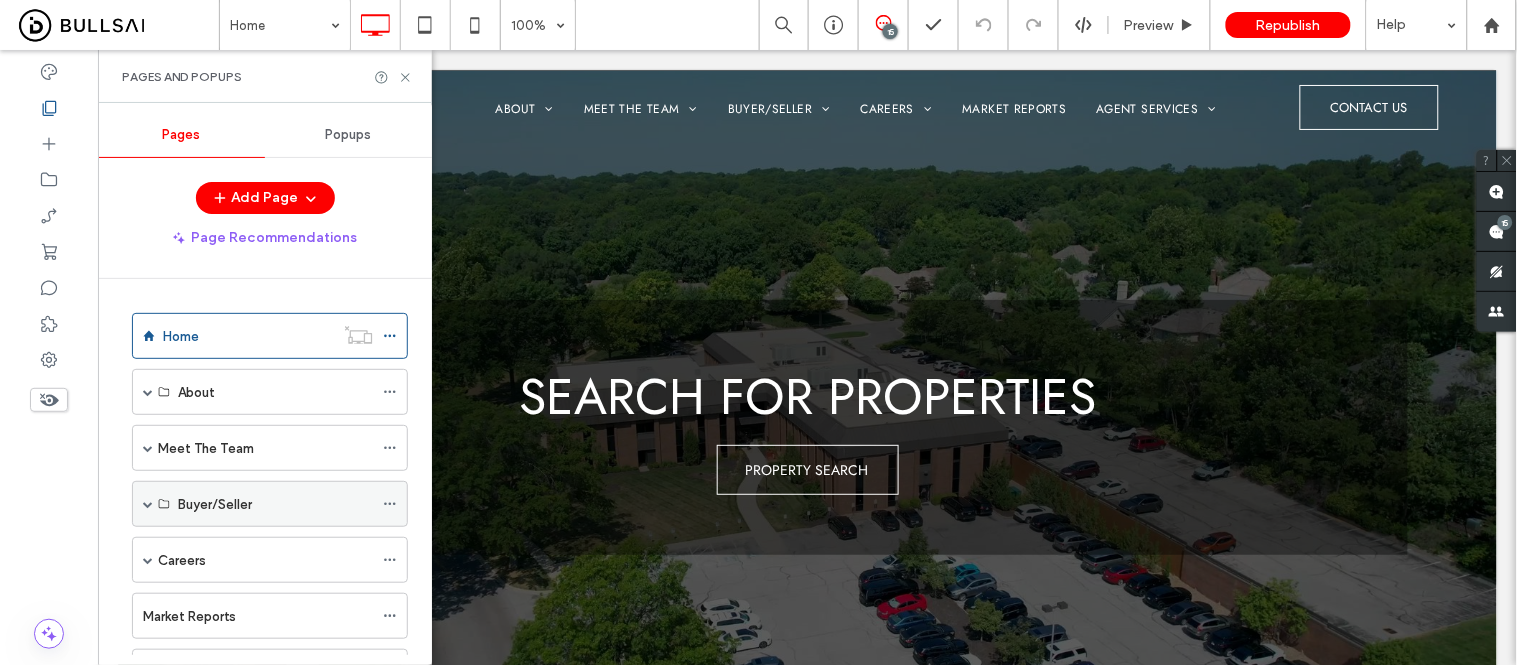 click at bounding box center [148, 504] 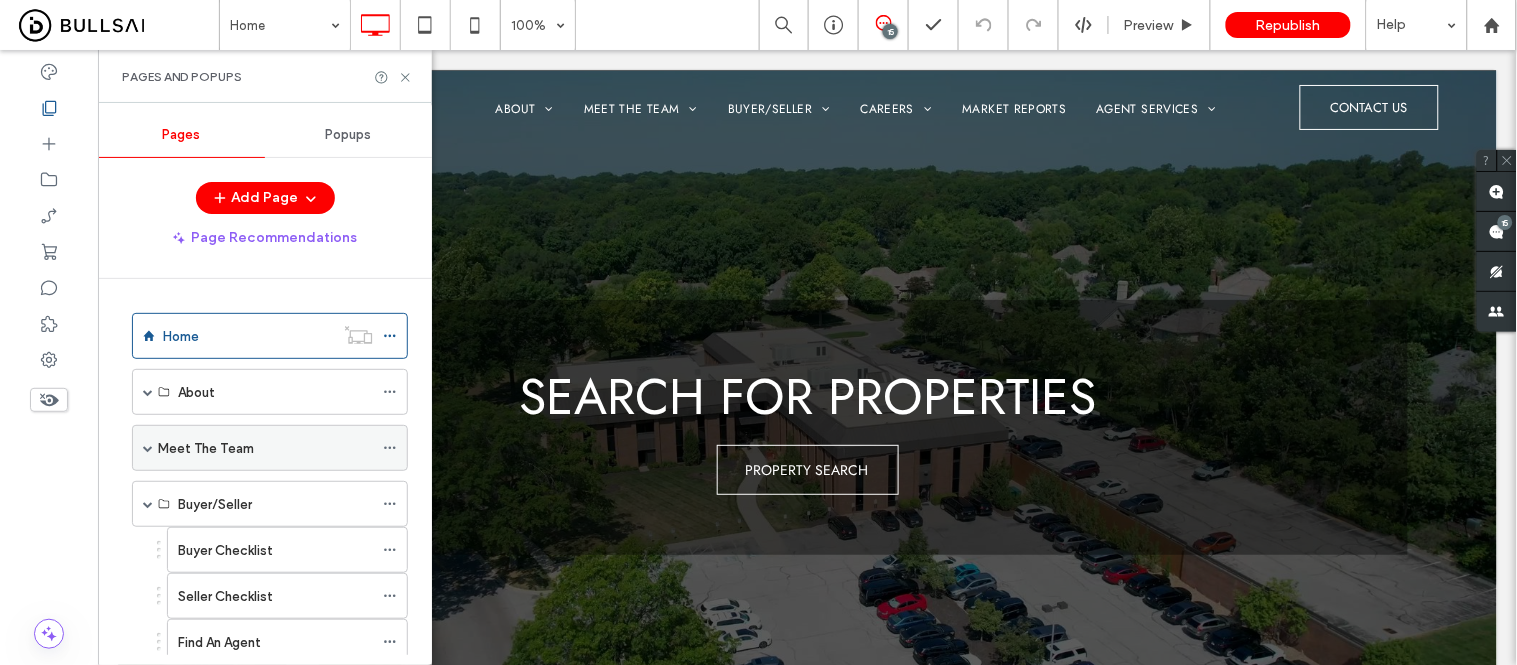 click at bounding box center [148, 448] 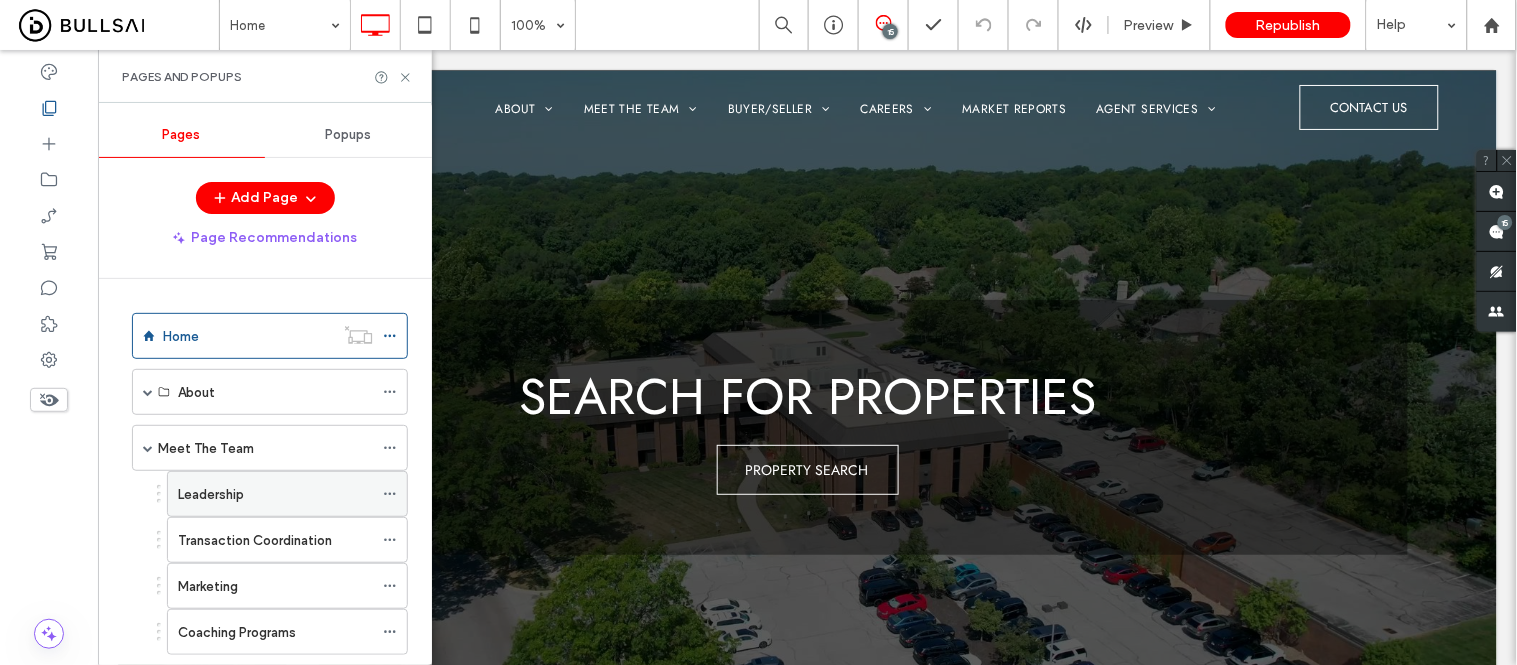 click on "Leadership" at bounding box center [211, 494] 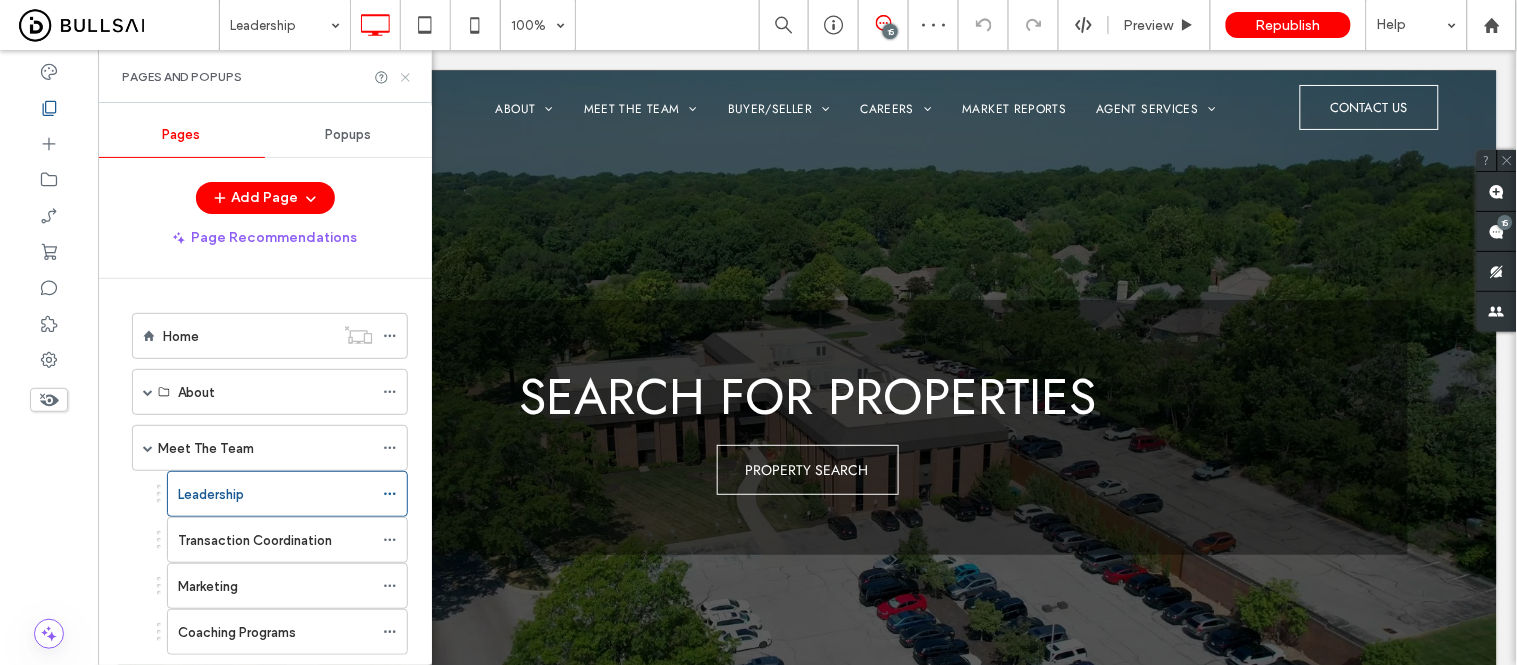 click 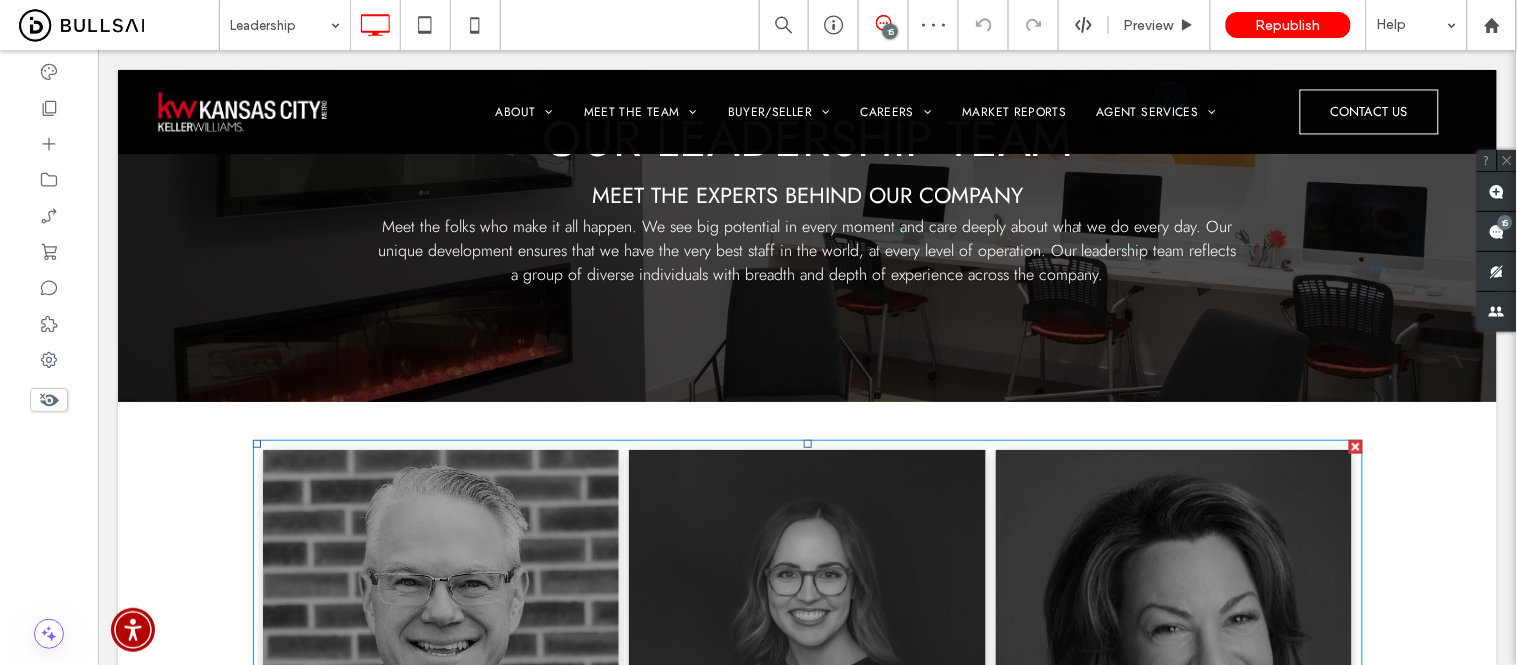 scroll, scrollTop: 333, scrollLeft: 0, axis: vertical 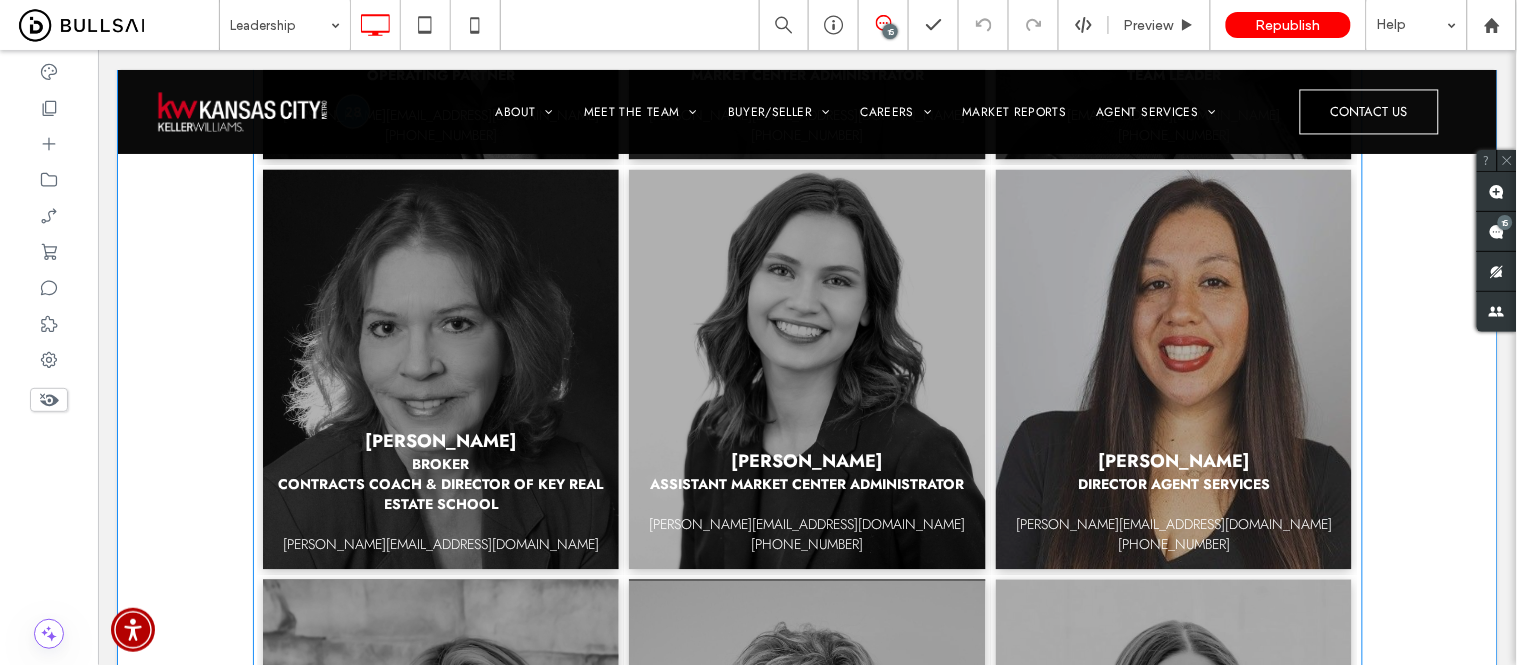 drag, startPoint x: 1016, startPoint y: 367, endPoint x: 1006, endPoint y: 366, distance: 10.049875 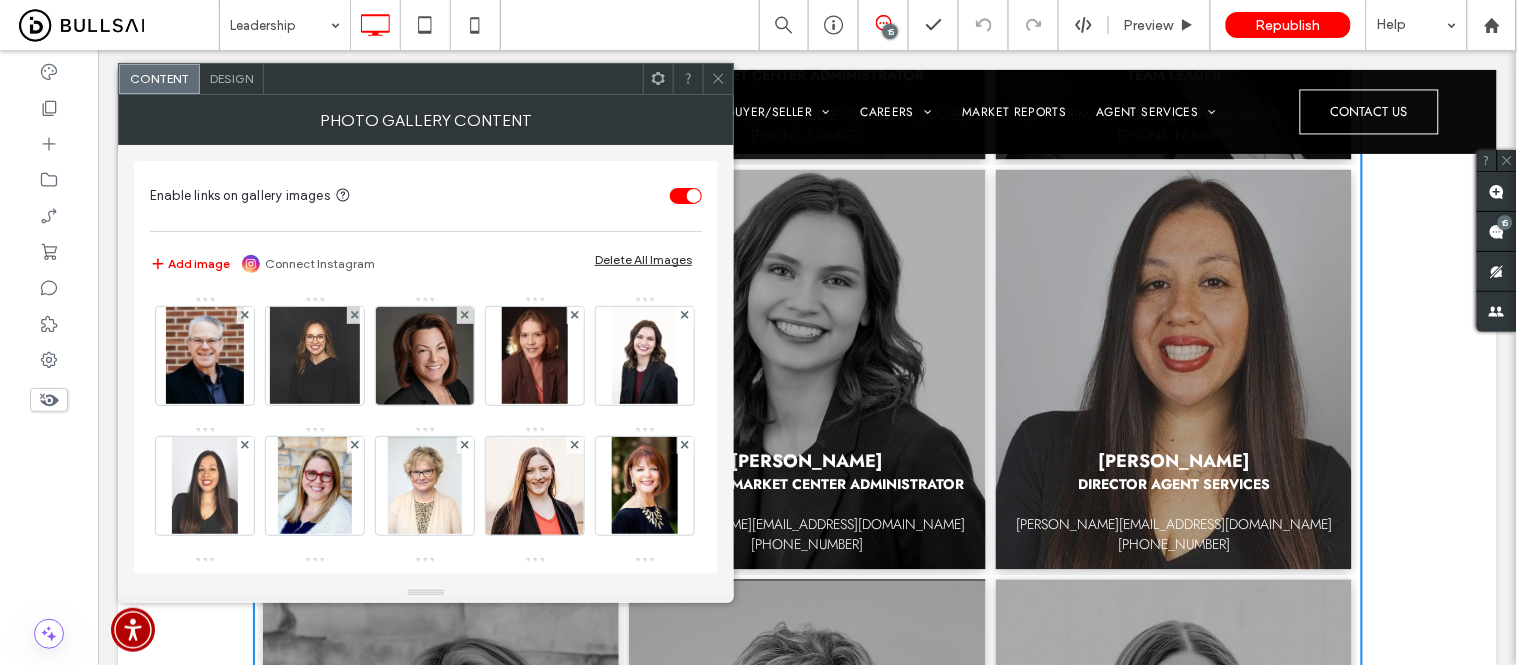 scroll, scrollTop: 888, scrollLeft: 0, axis: vertical 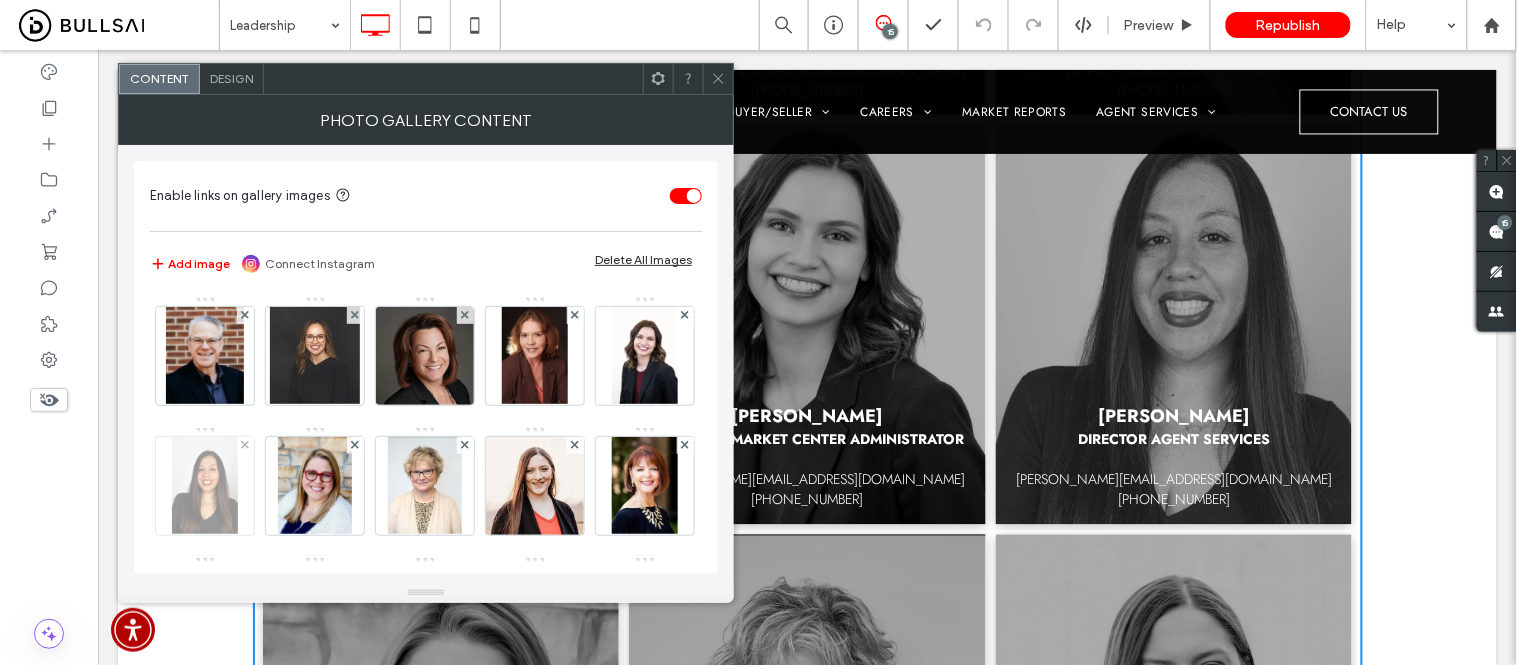 click at bounding box center [204, 486] 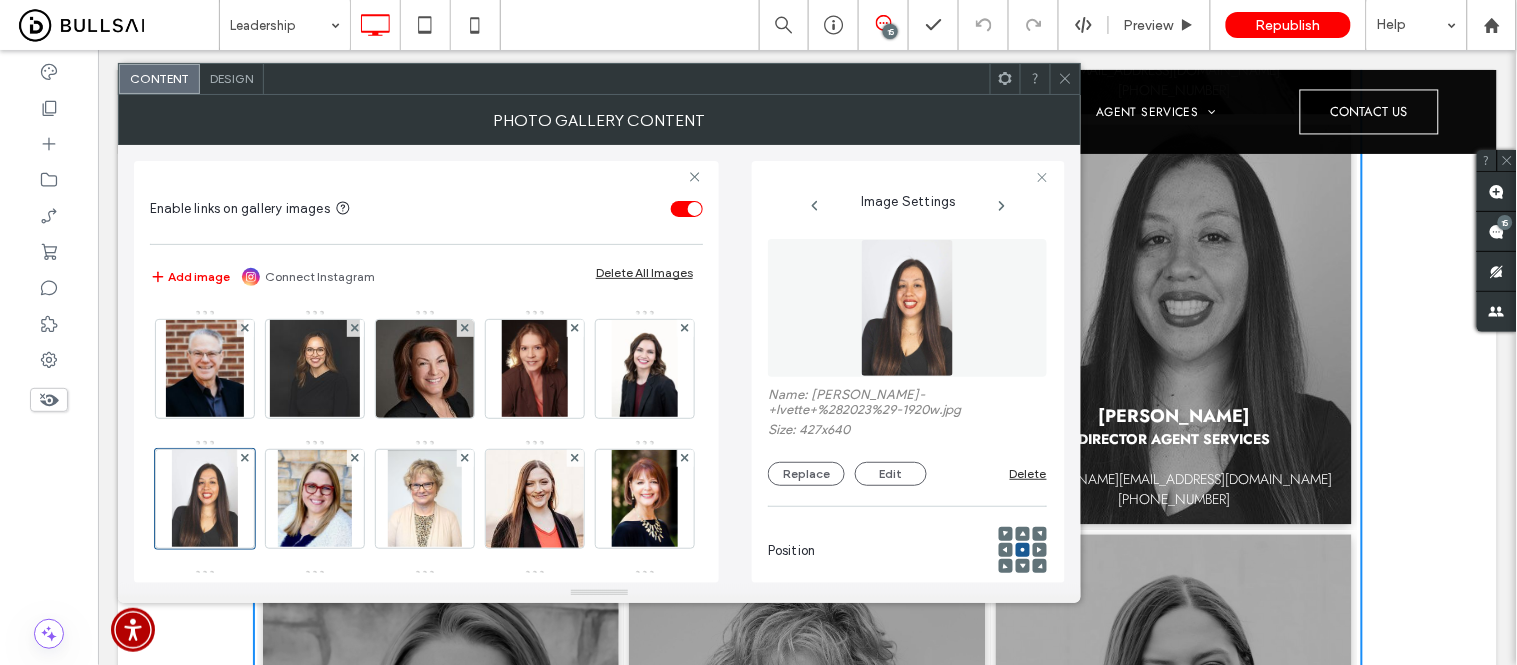 scroll, scrollTop: 0, scrollLeft: 17, axis: horizontal 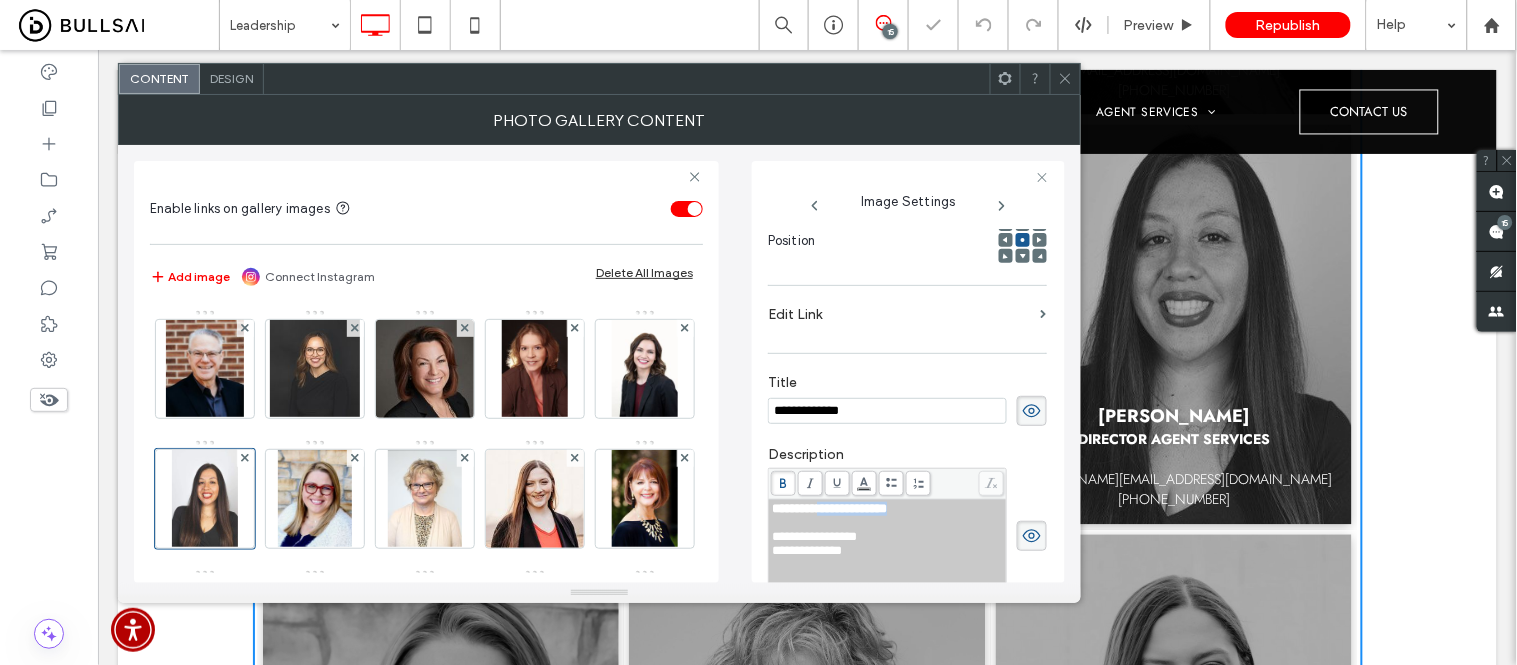 drag, startPoint x: 843, startPoint y: 516, endPoint x: 955, endPoint y: 512, distance: 112.0714 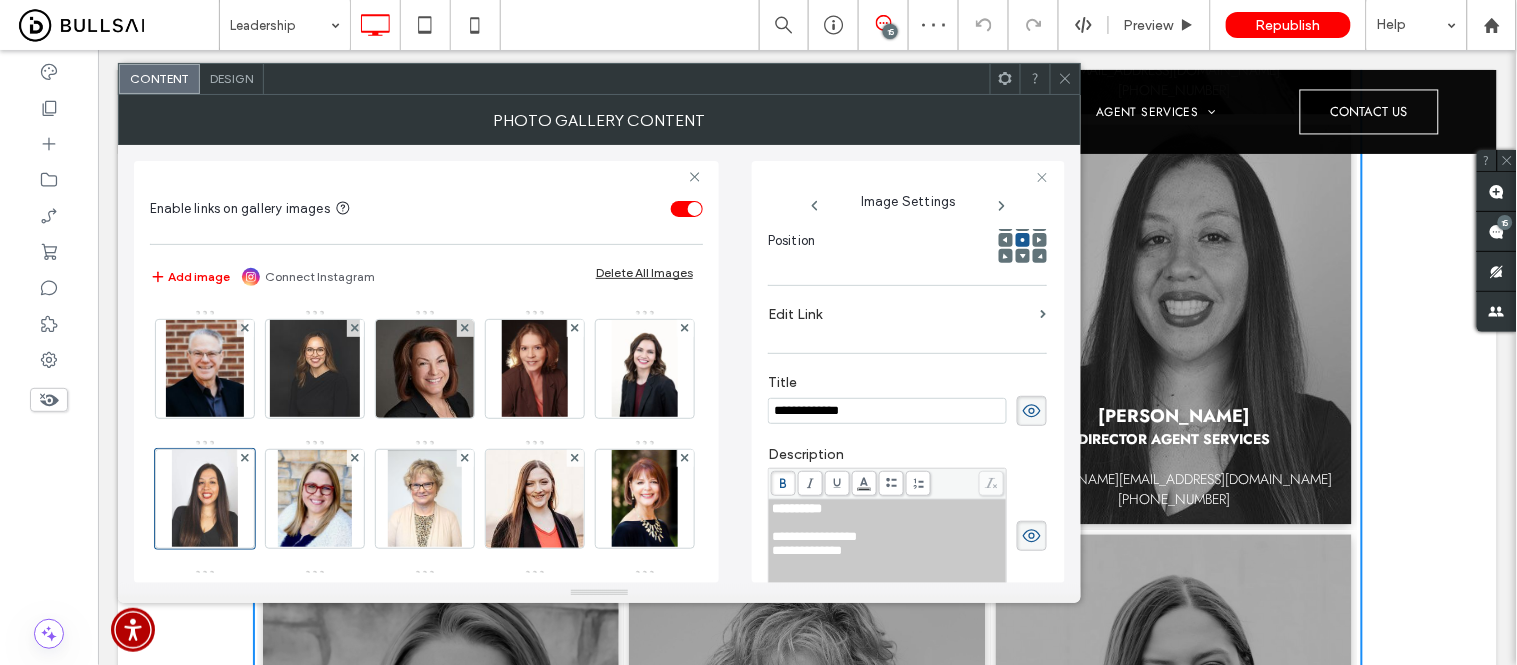 type 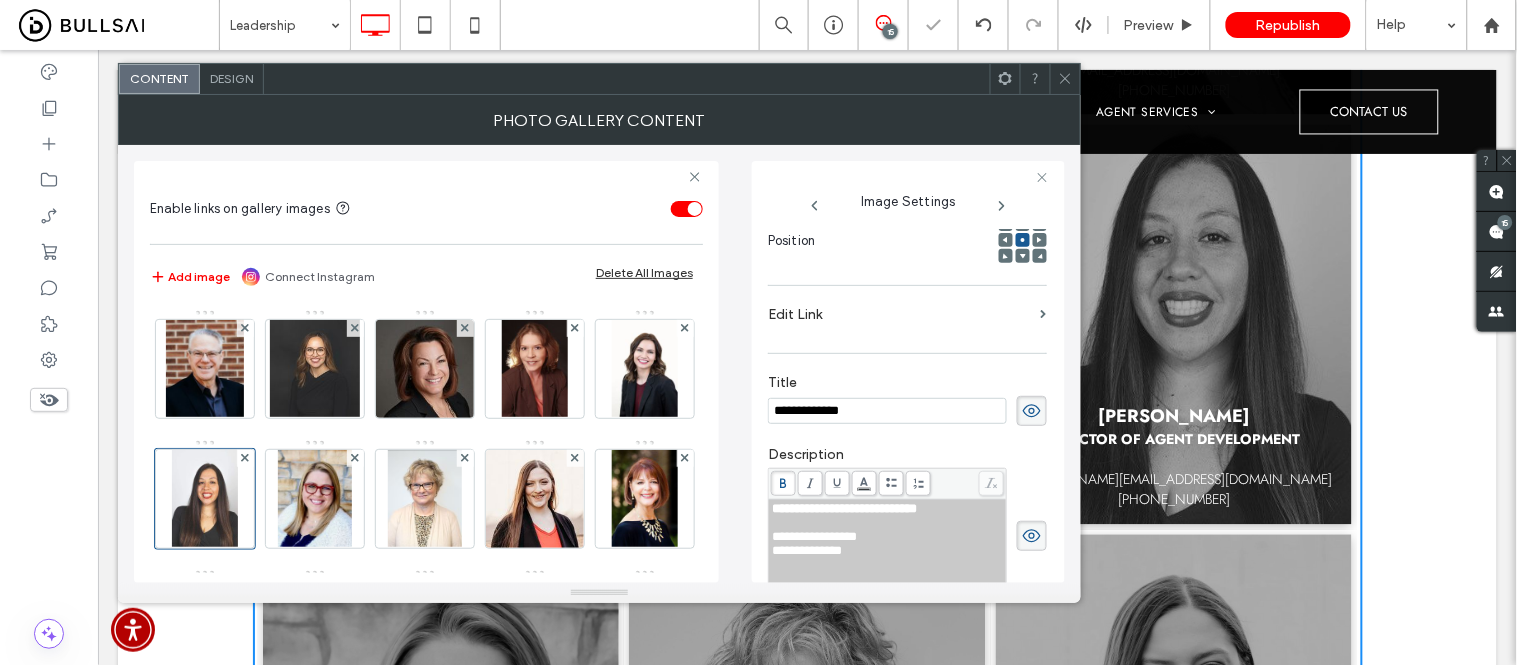 click at bounding box center [1065, 79] 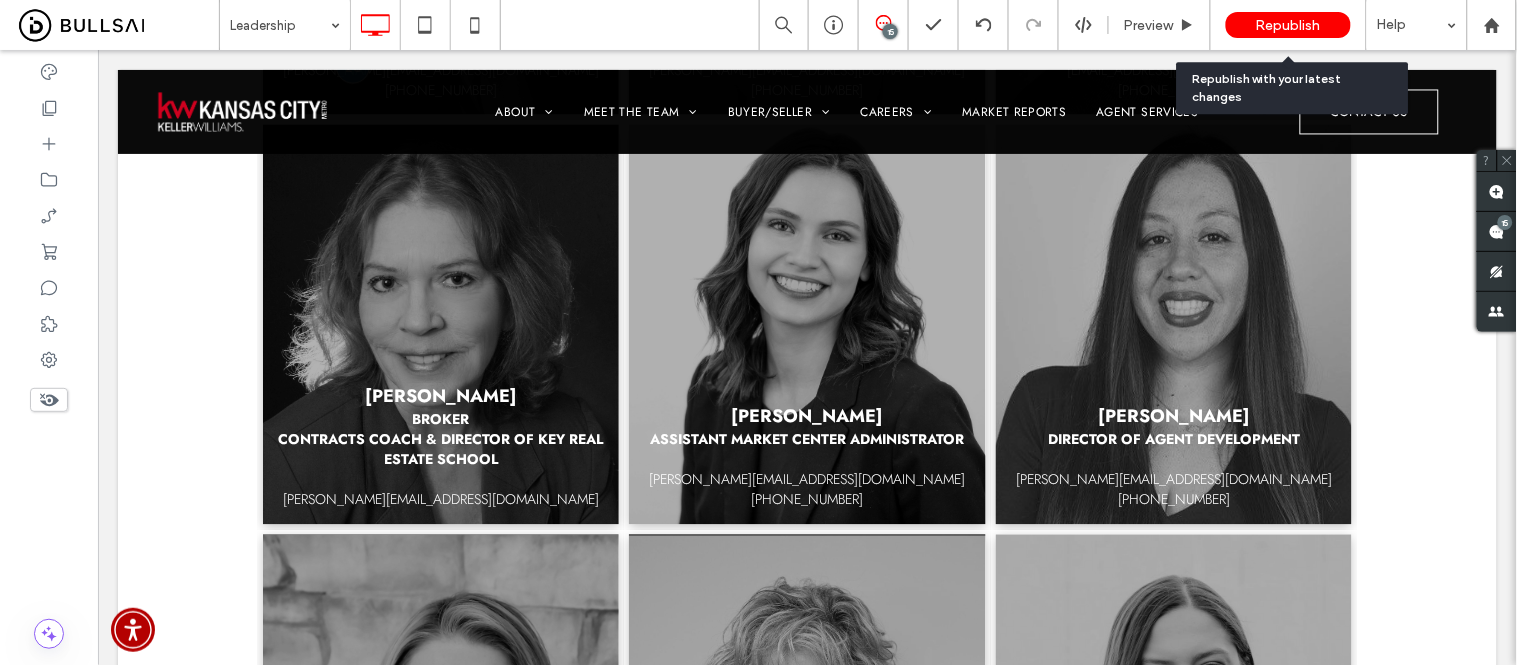drag, startPoint x: 1313, startPoint y: 30, endPoint x: 1283, endPoint y: 42, distance: 32.31099 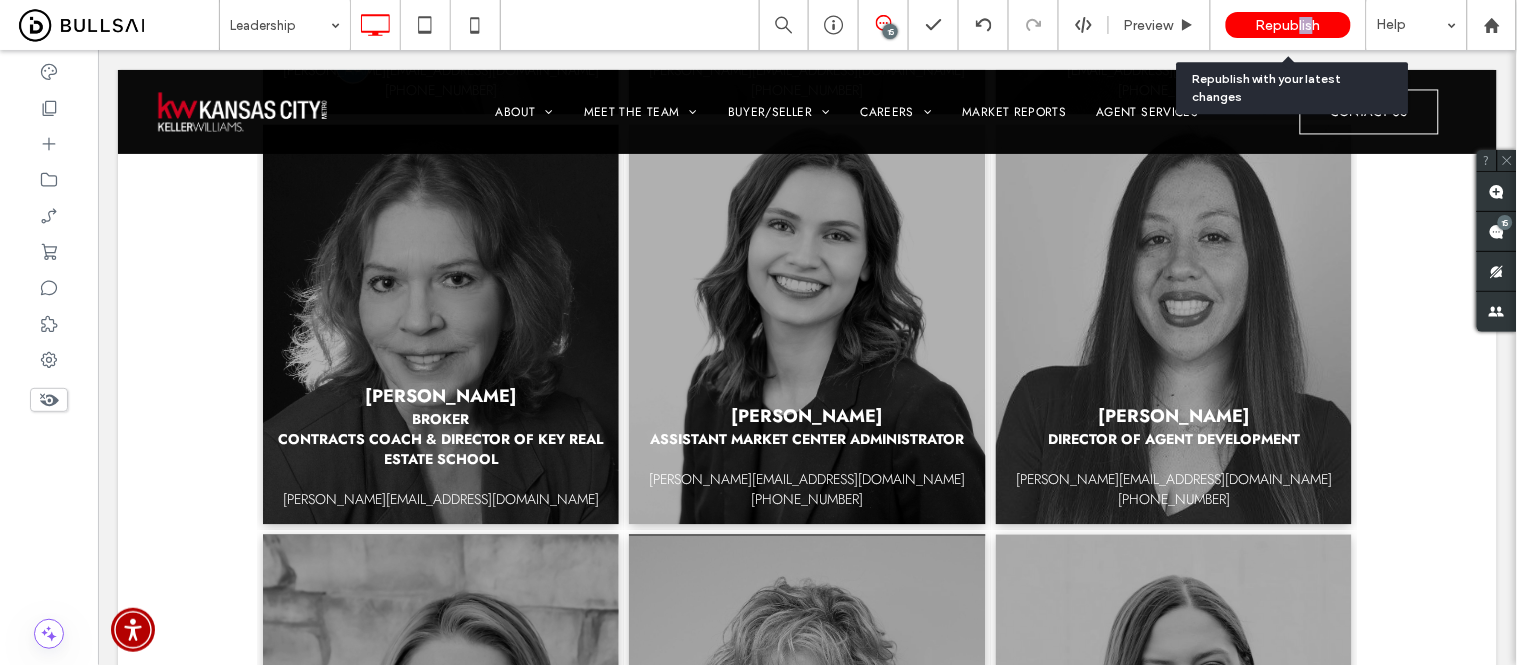 click on "Republish" at bounding box center (1288, 25) 